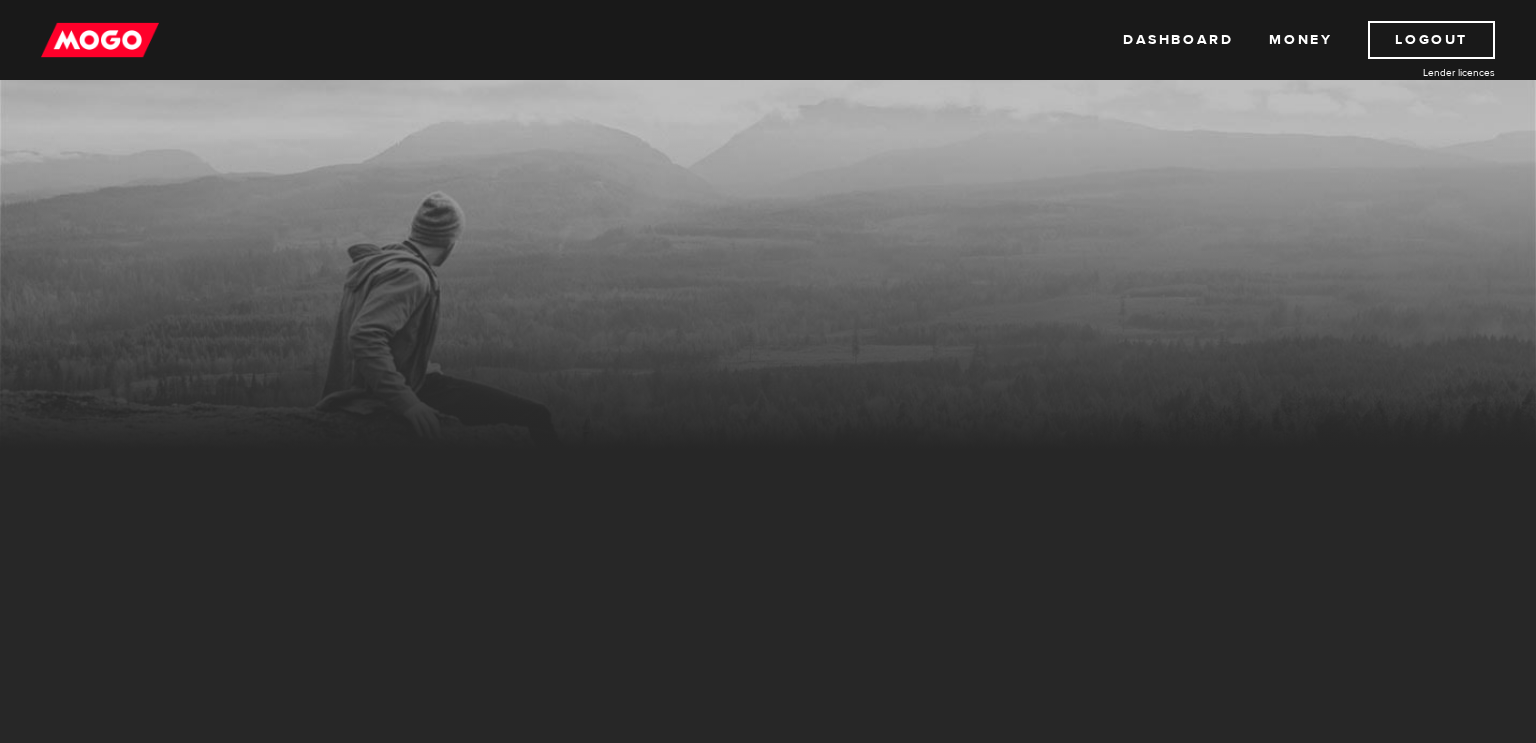 scroll, scrollTop: 0, scrollLeft: 0, axis: both 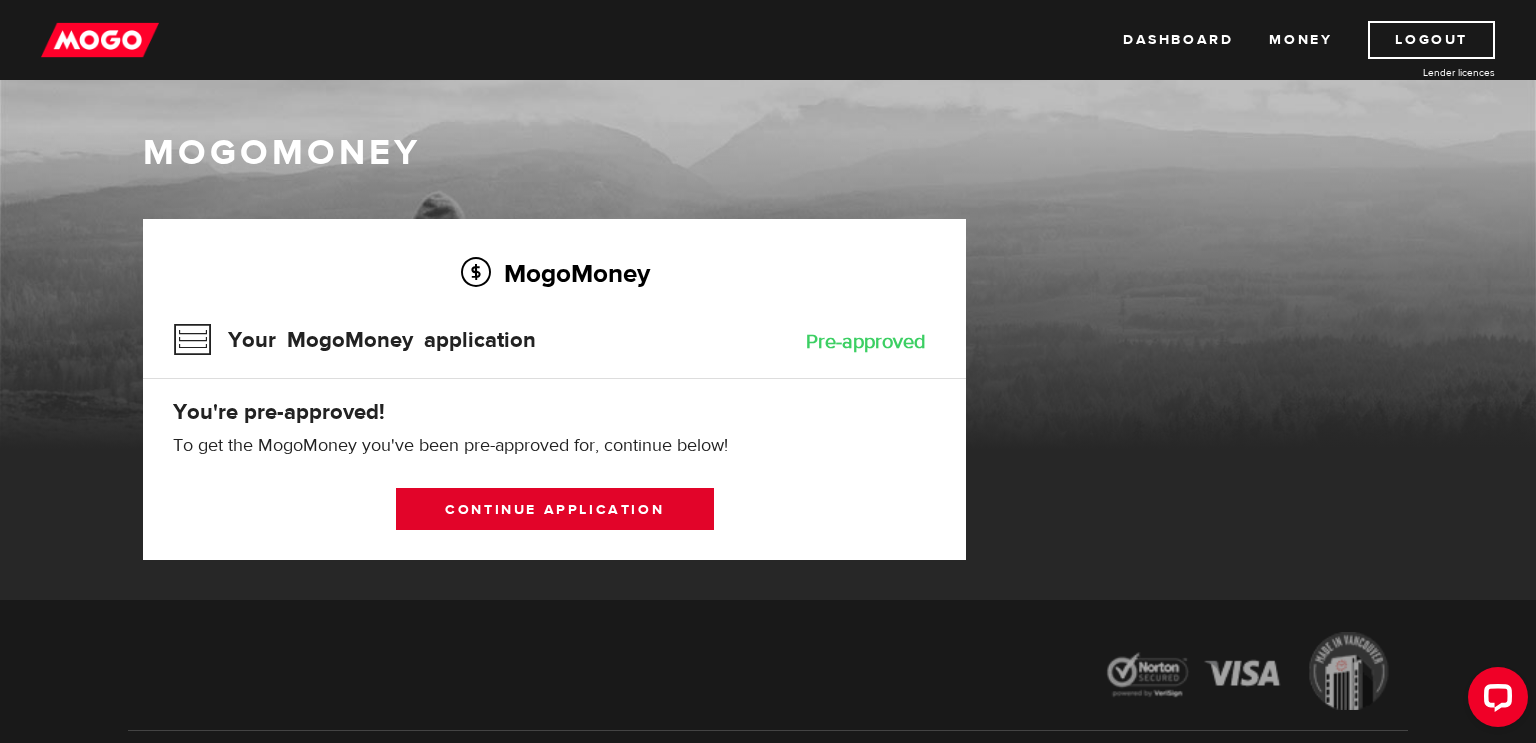 click on "Continue application" at bounding box center (555, 509) 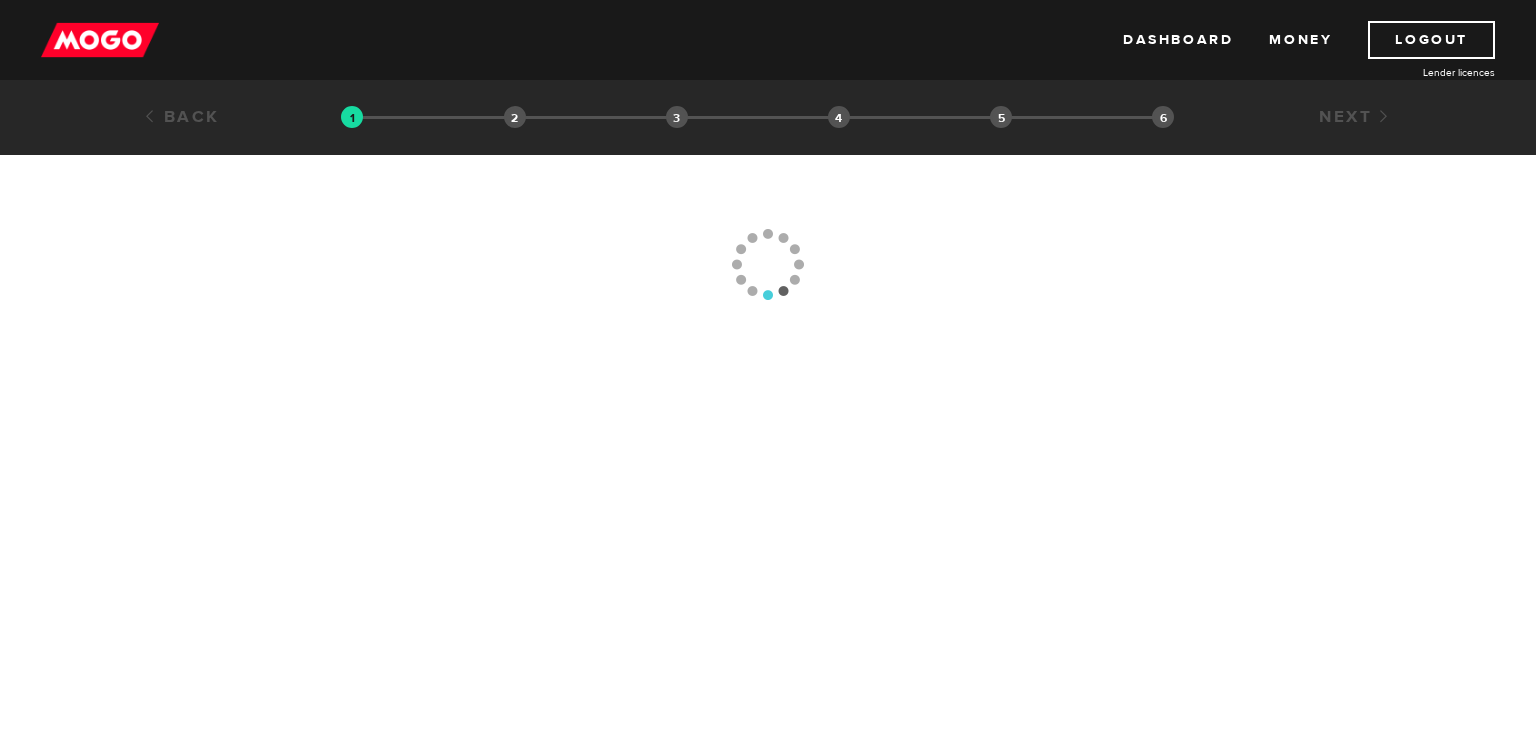 scroll, scrollTop: 0, scrollLeft: 0, axis: both 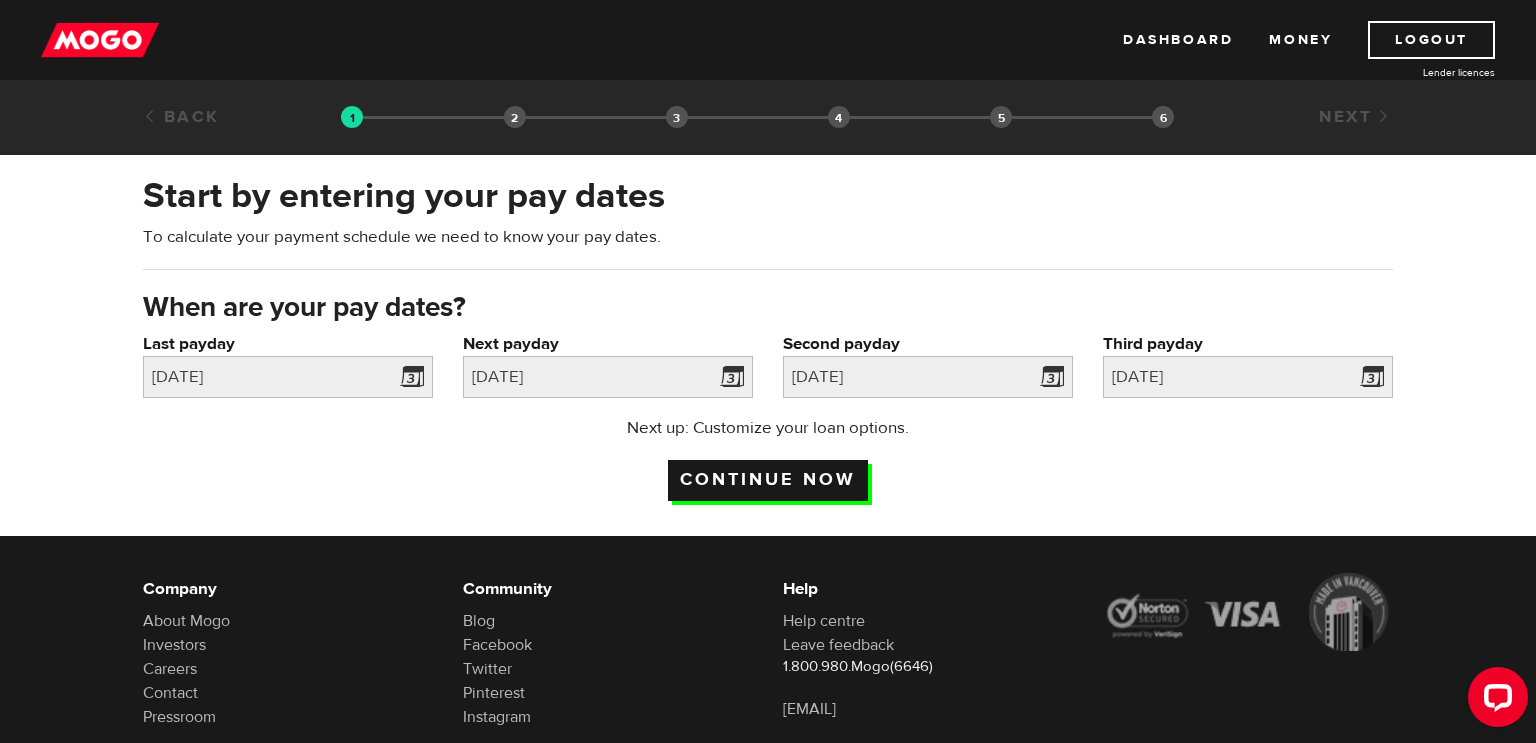 click on "Continue now" at bounding box center [768, 480] 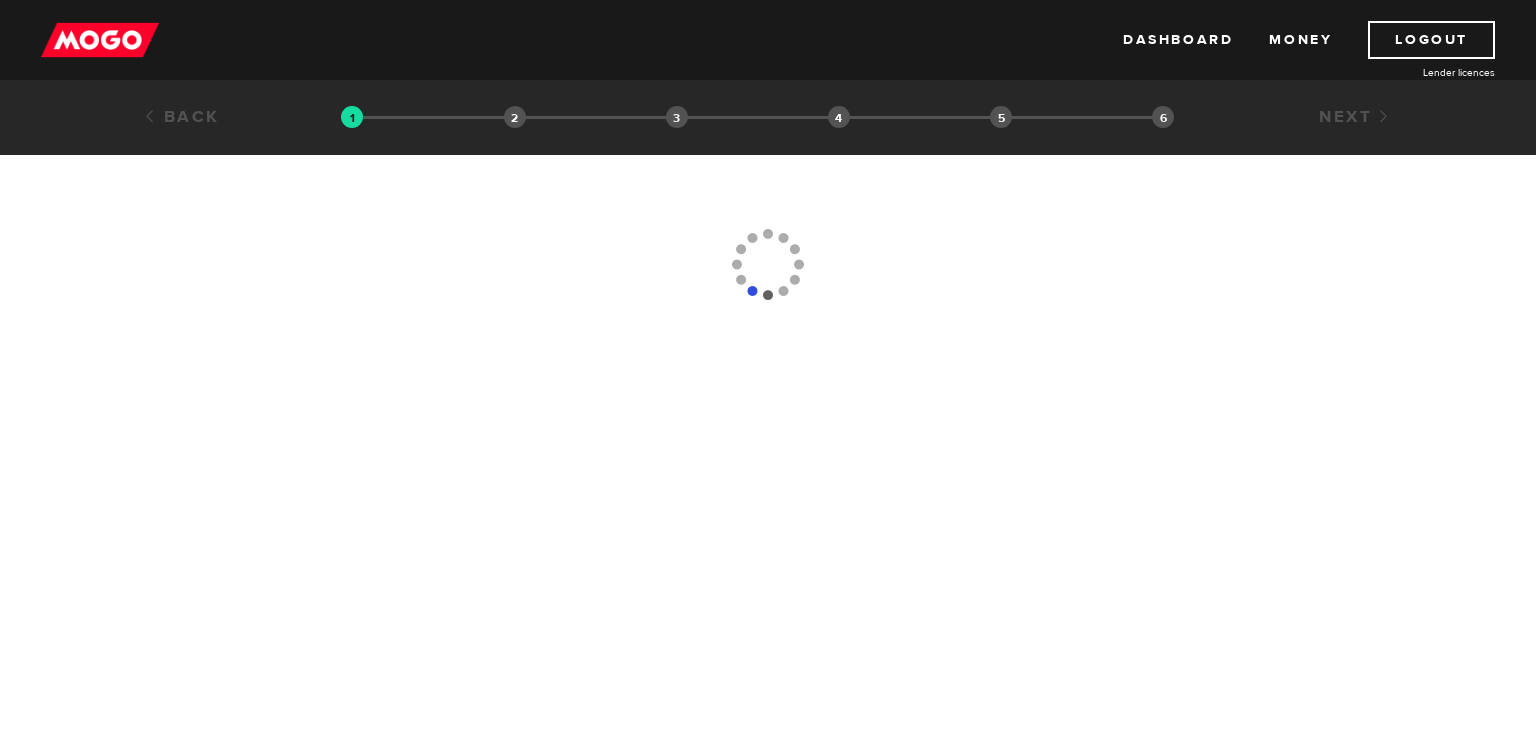 scroll, scrollTop: 0, scrollLeft: 0, axis: both 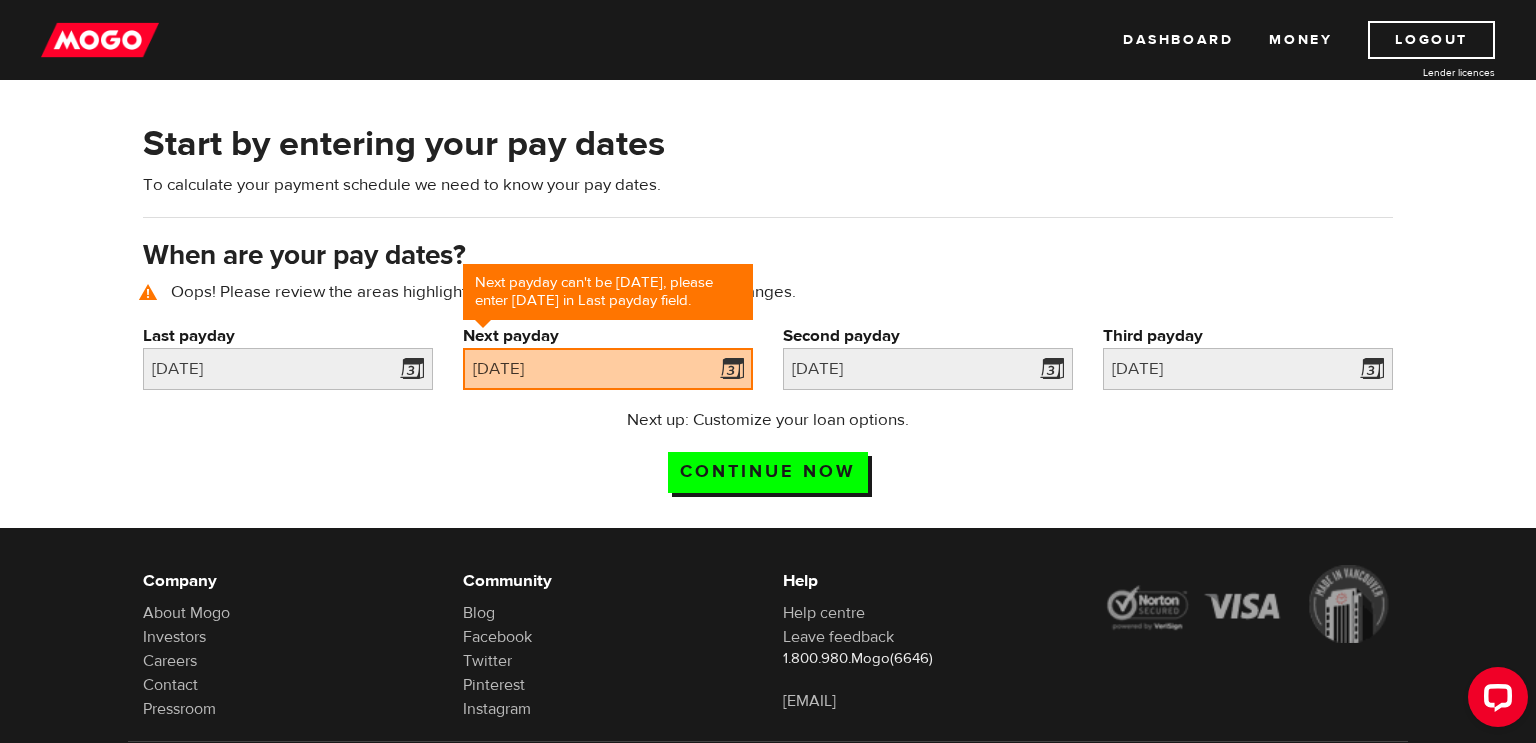 click at bounding box center [0, 0] 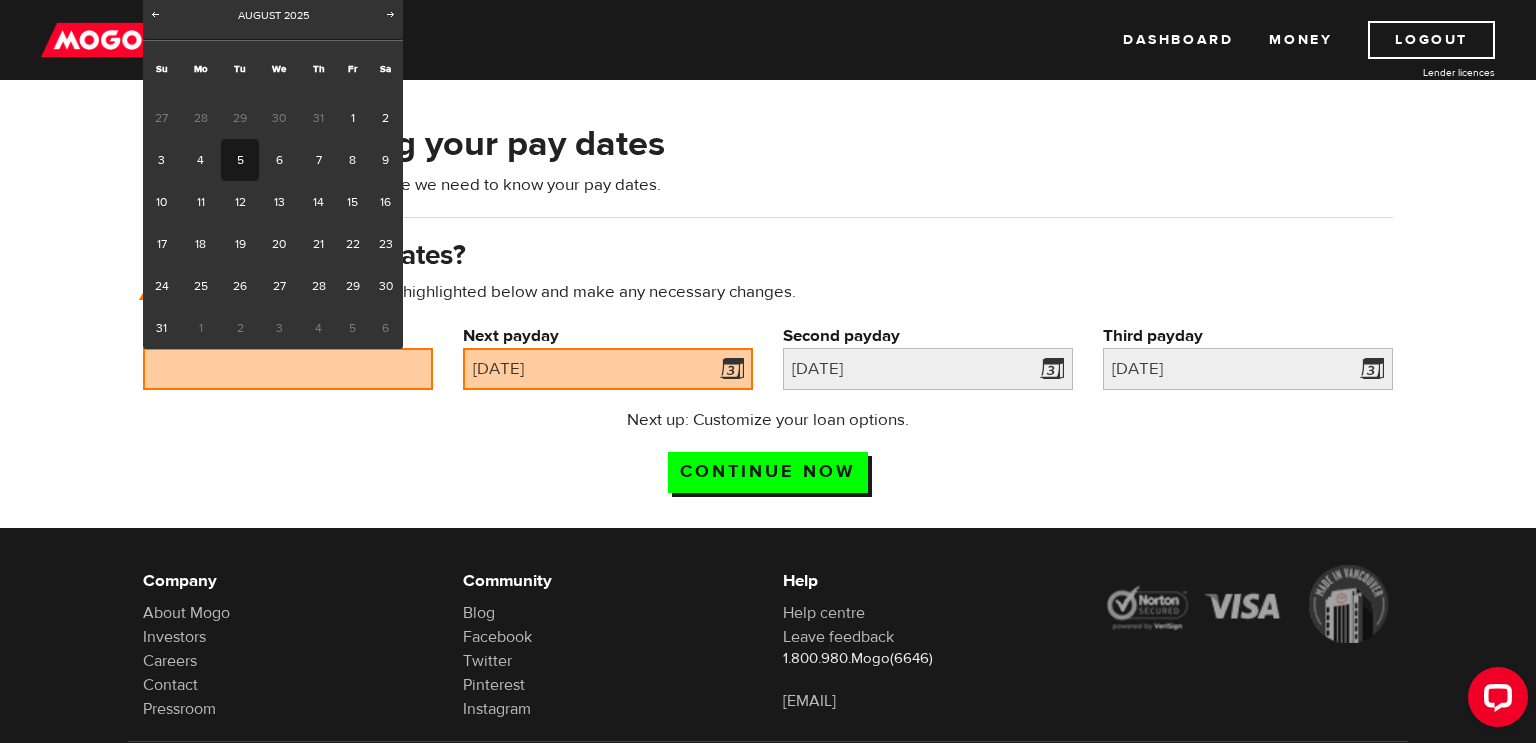 click on "31" at bounding box center (161, 328) 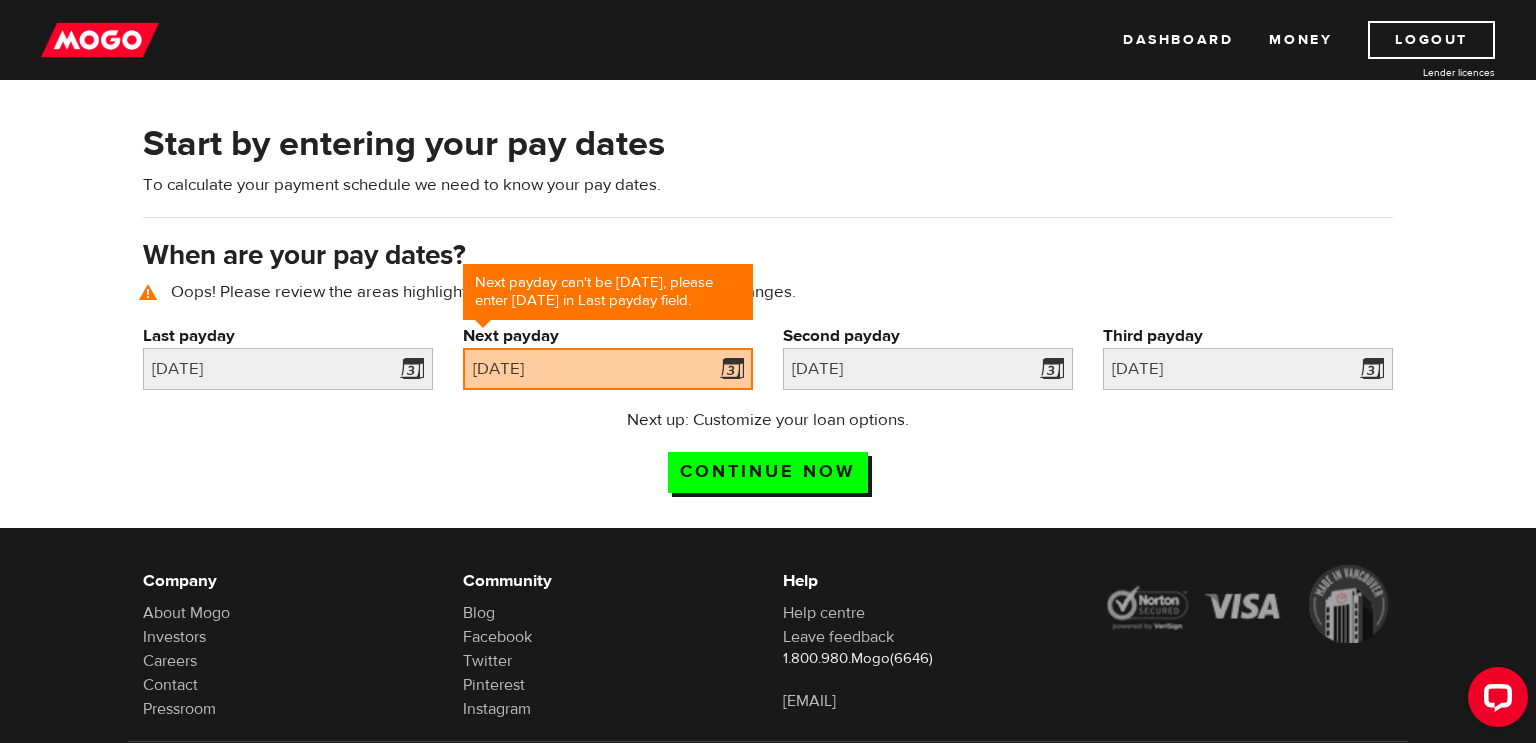 click at bounding box center (0, 0) 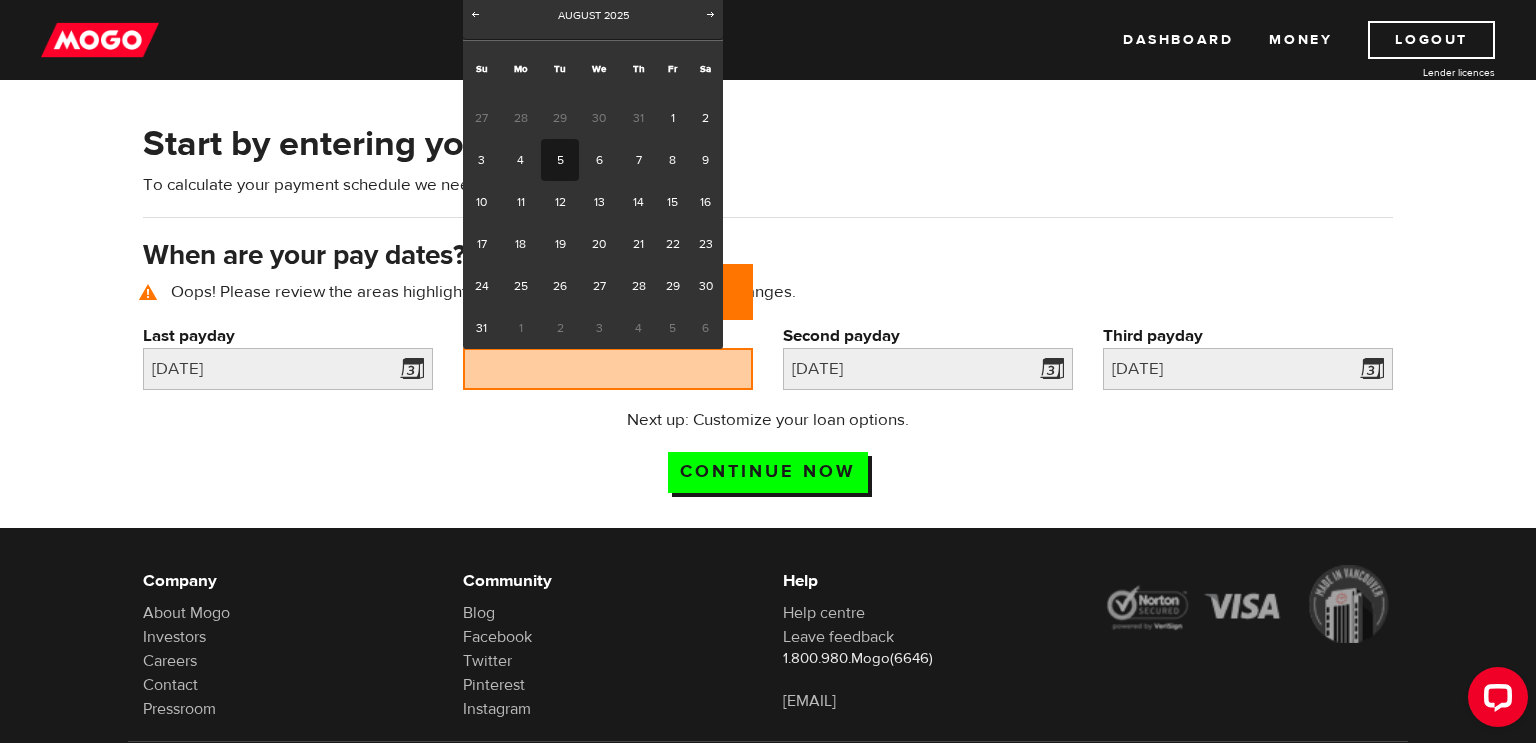 click on "15" at bounding box center [672, 202] 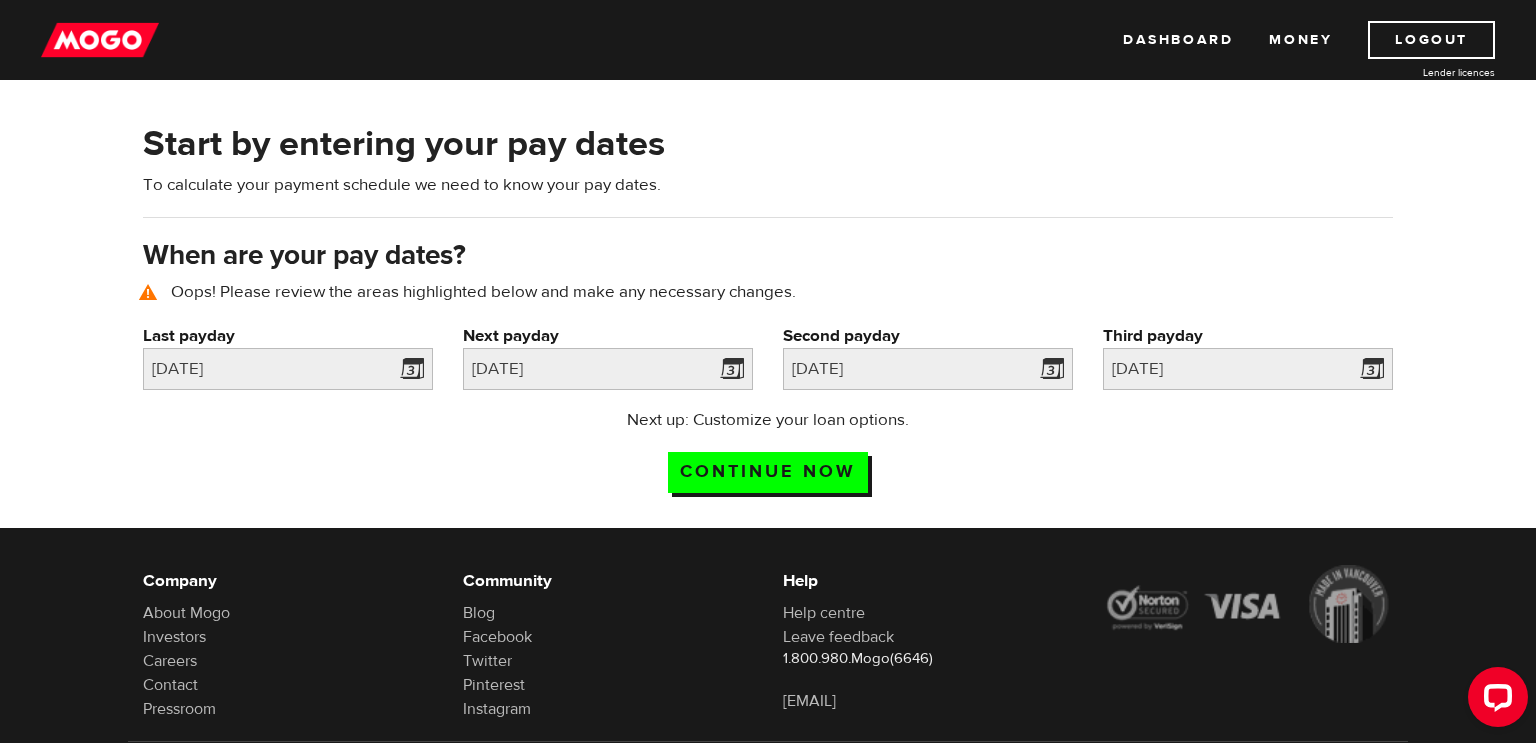 click at bounding box center (0, 0) 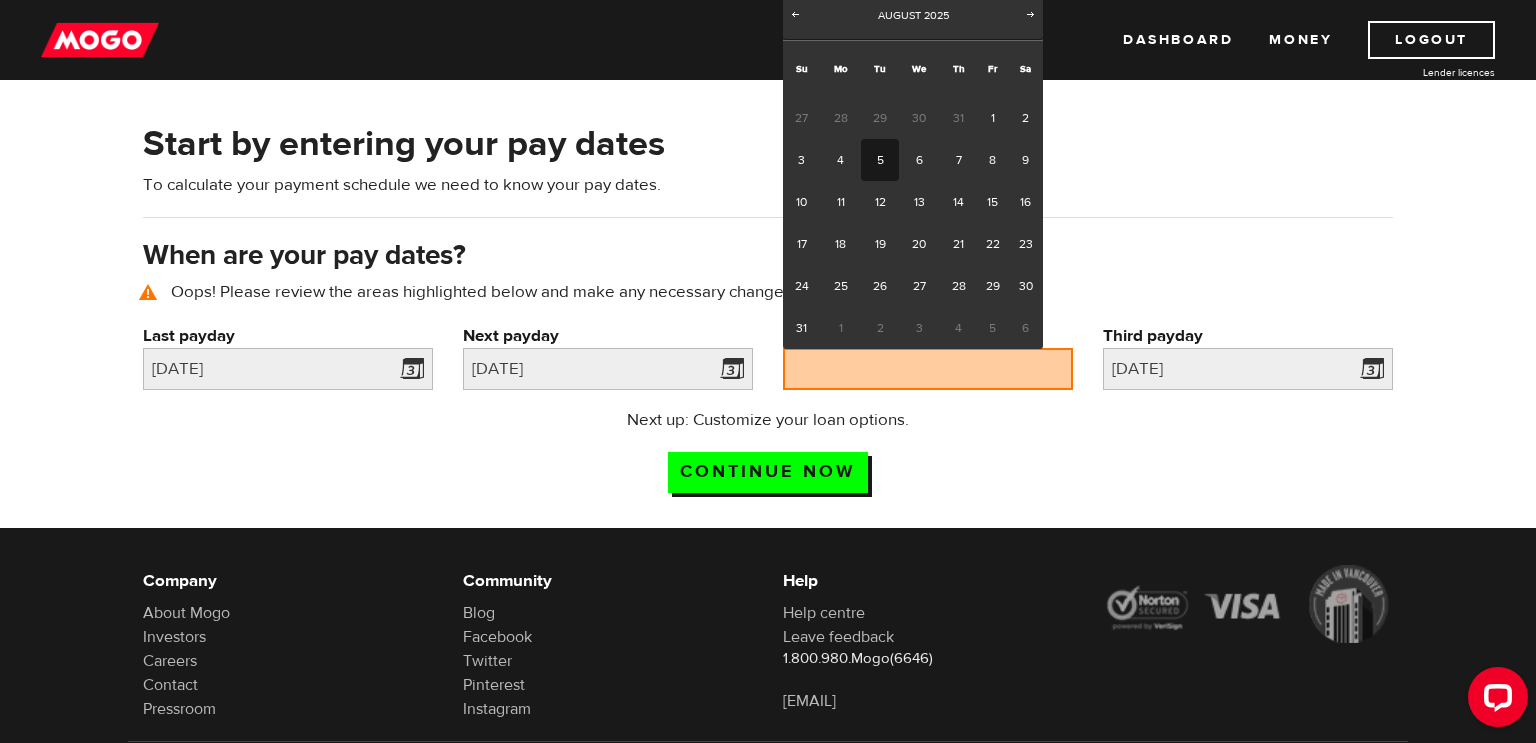 click on "31" at bounding box center [801, 328] 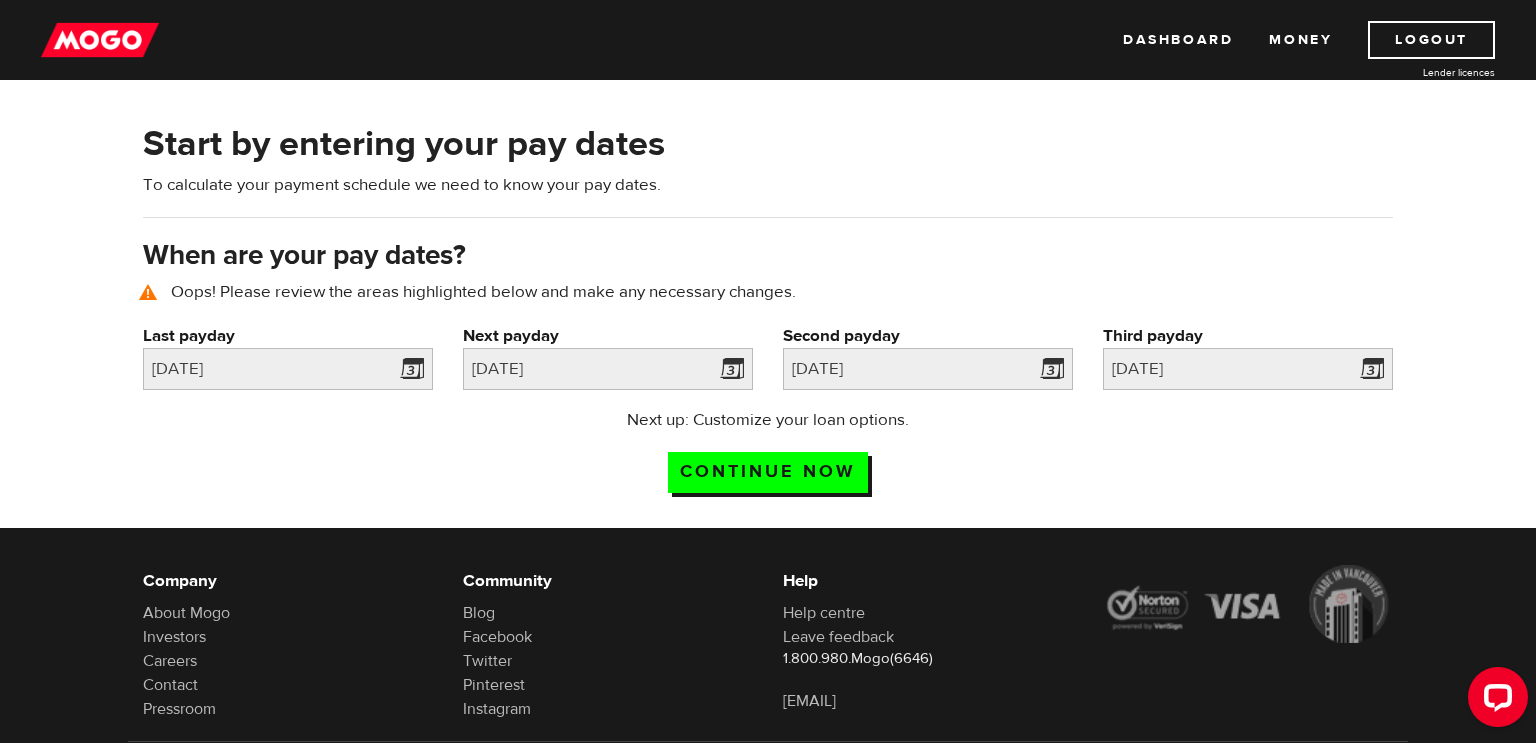 click at bounding box center (0, 0) 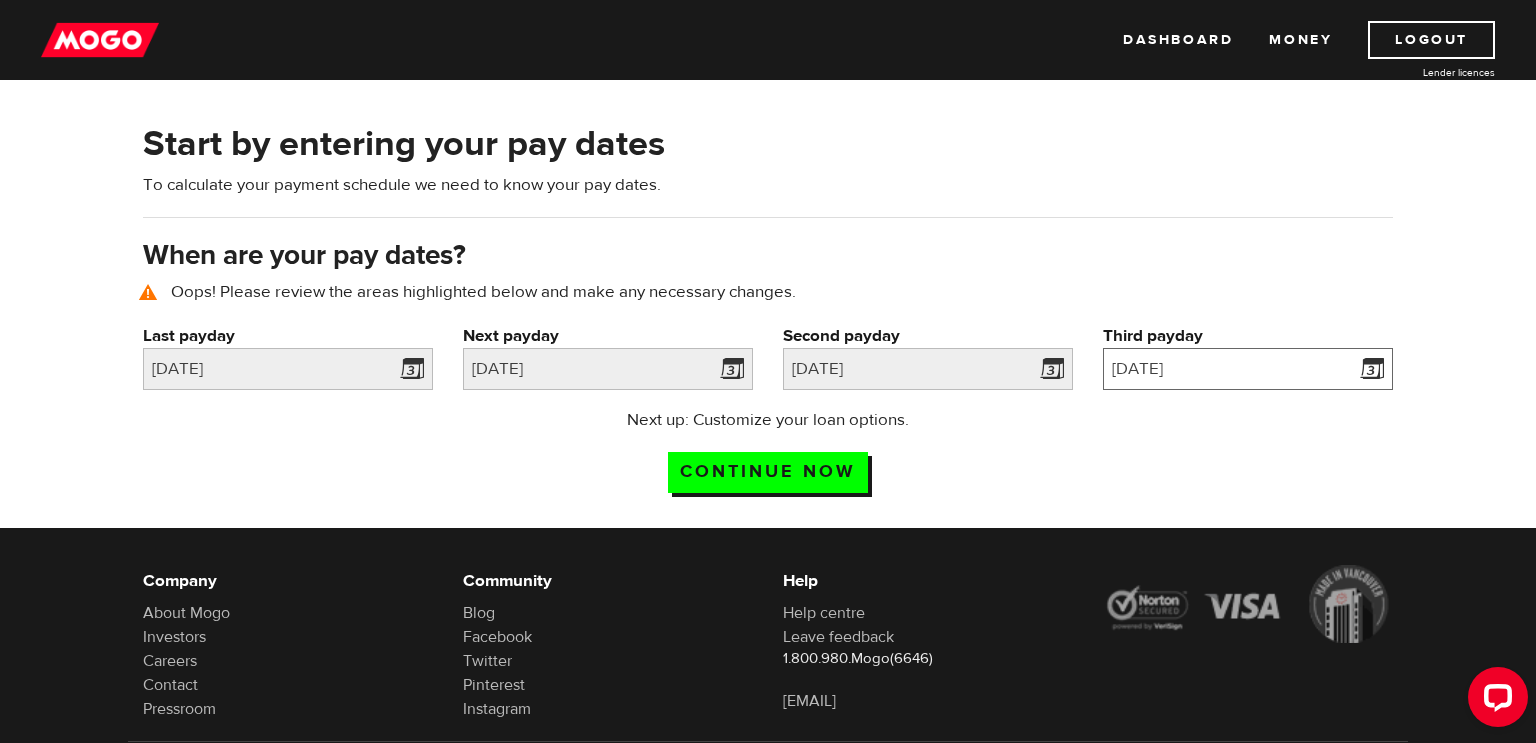 type 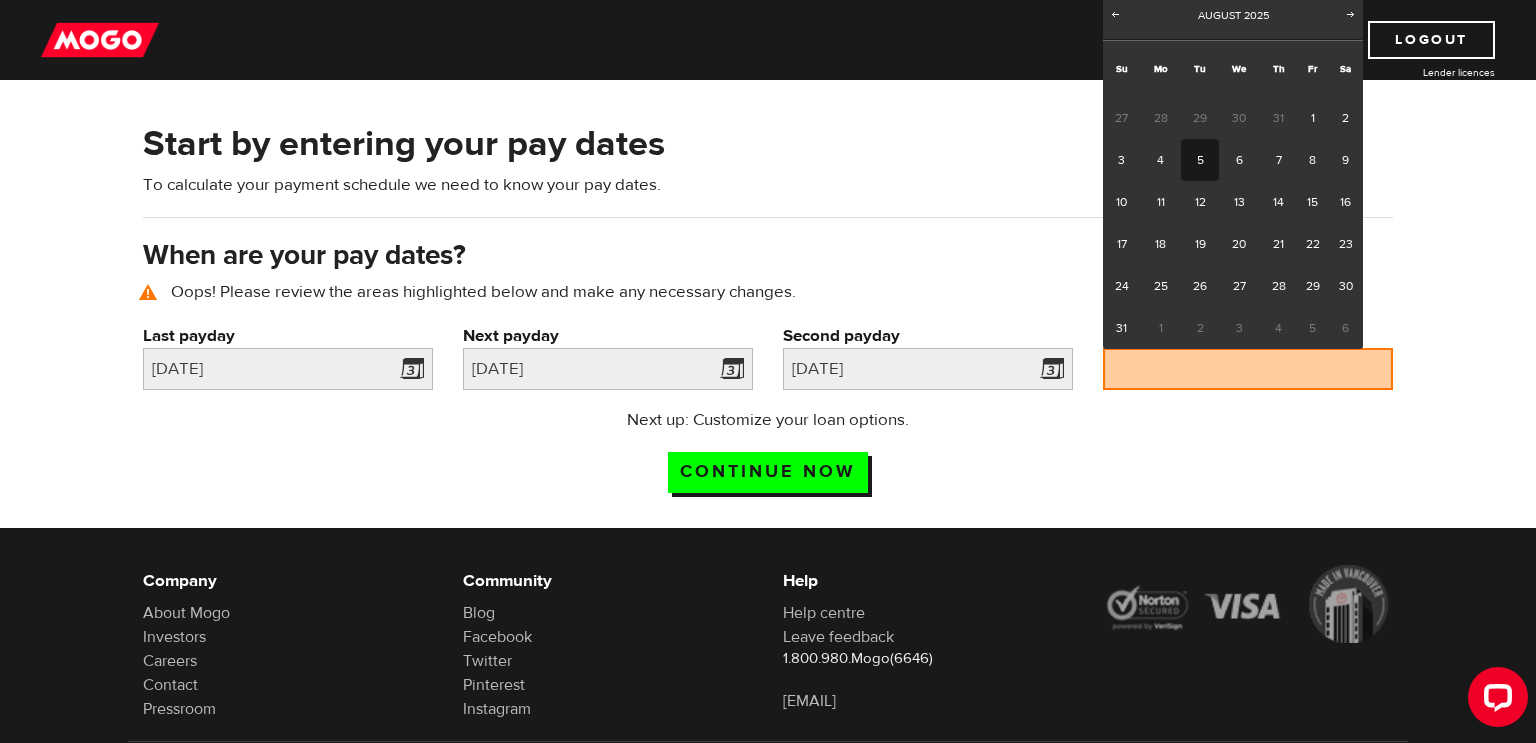 click at bounding box center (0, 0) 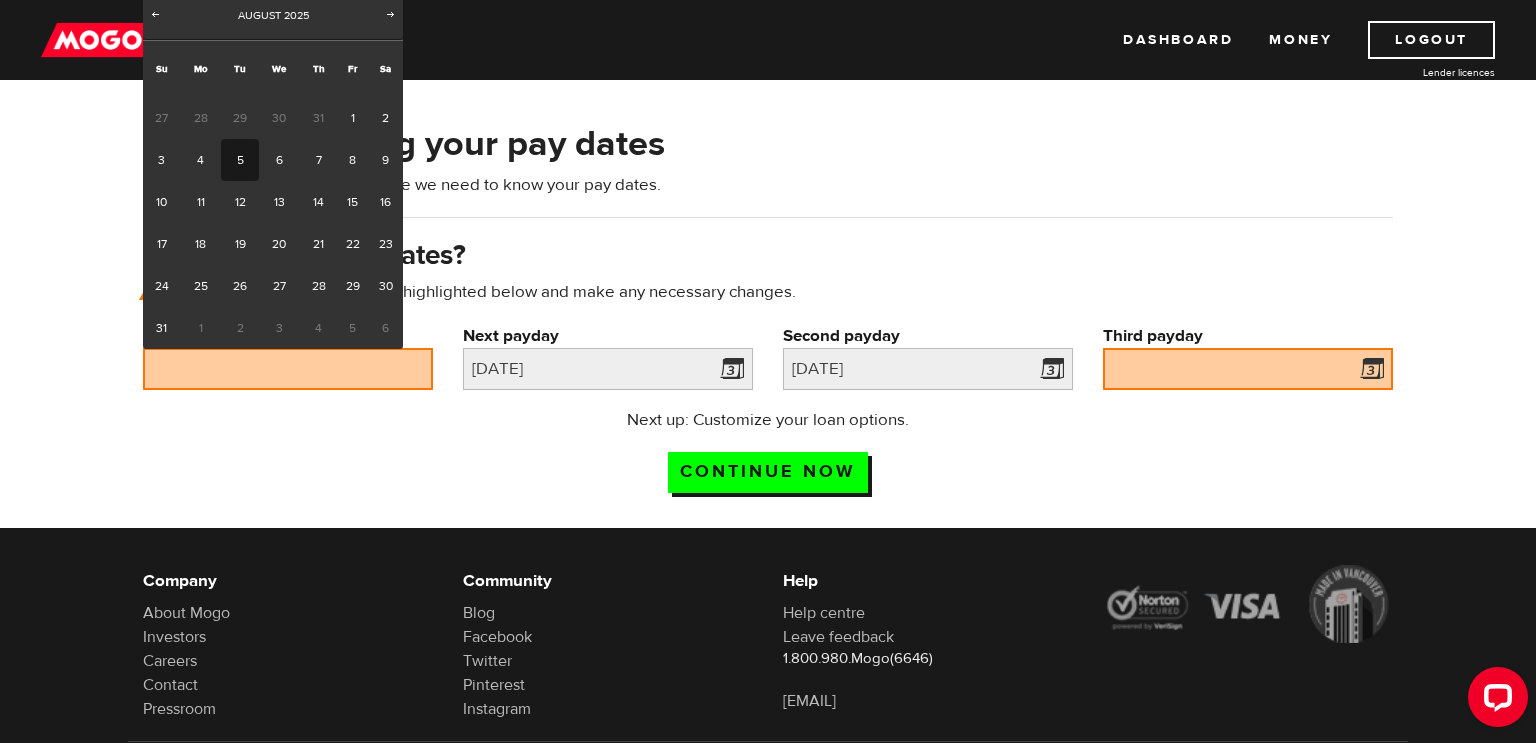 click on "Prev" at bounding box center (155, 14) 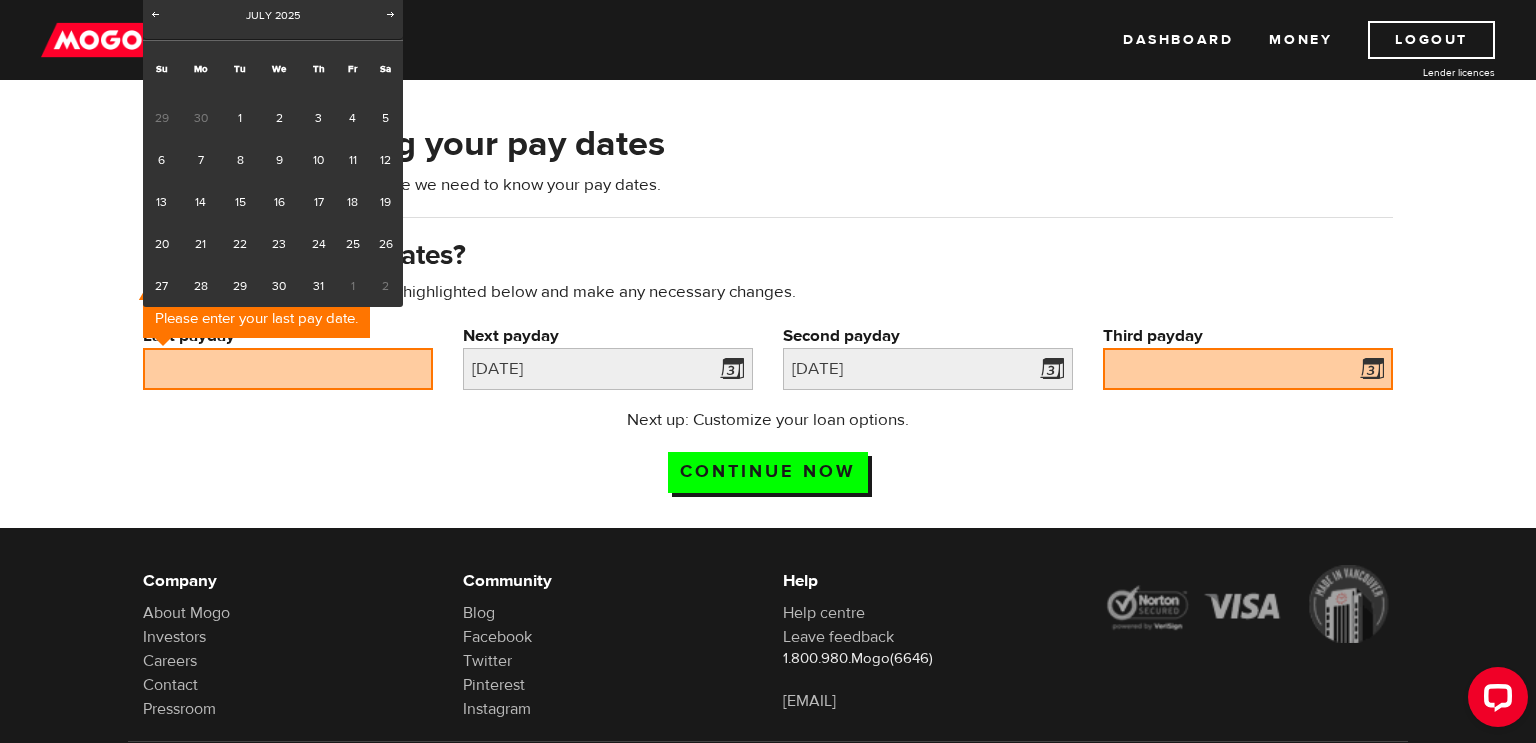 click on "31" at bounding box center [318, 286] 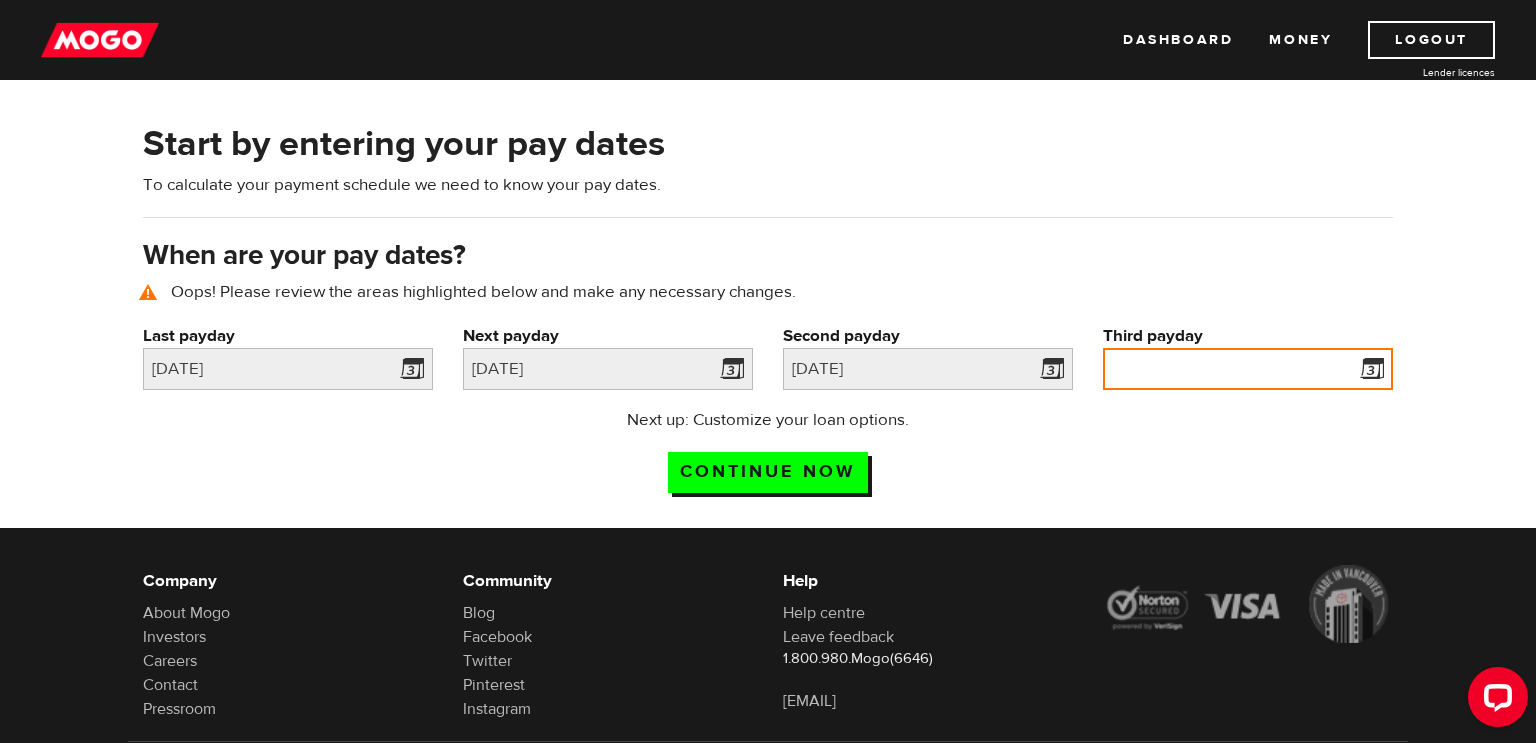 click on "Third payday" at bounding box center (1248, 369) 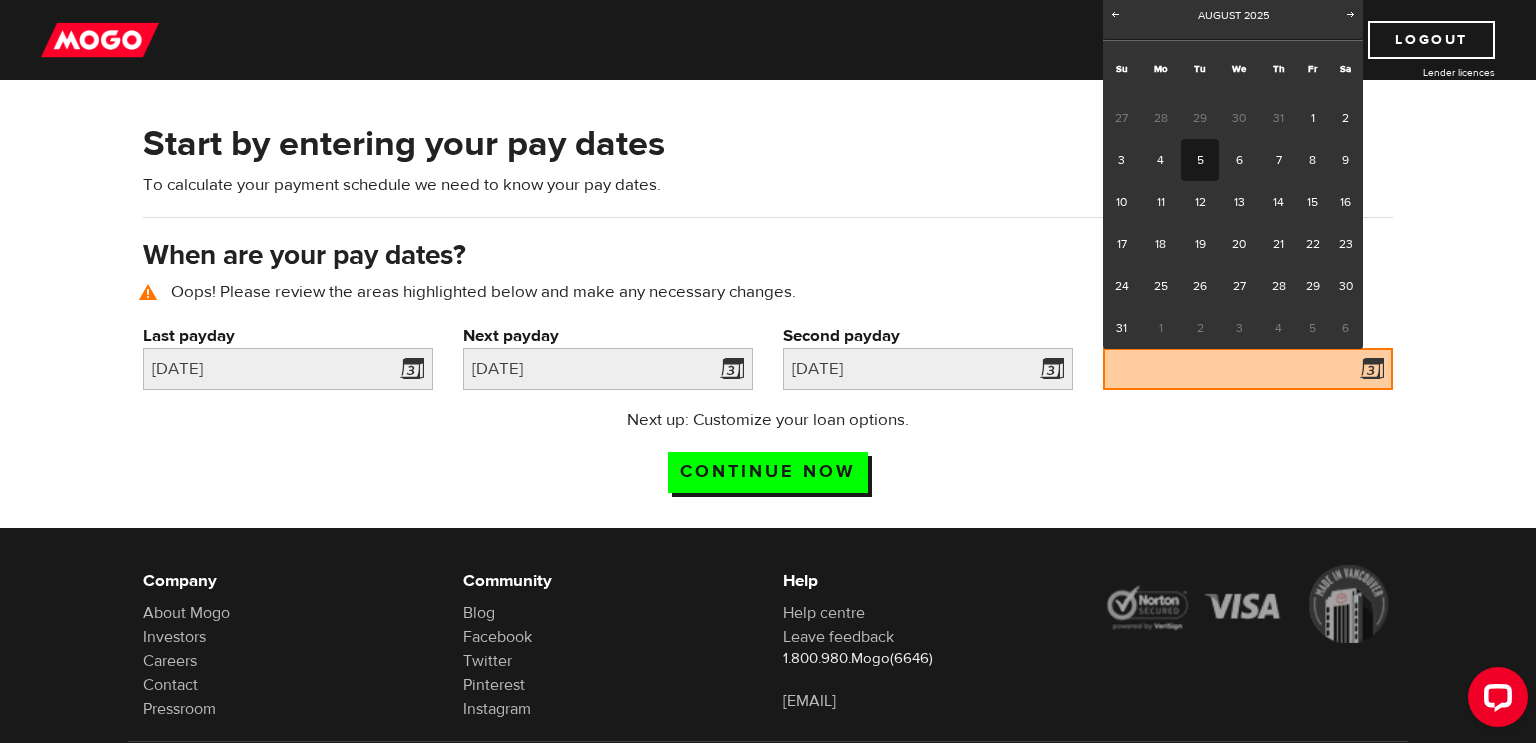 click on "Next" at bounding box center (1351, 16) 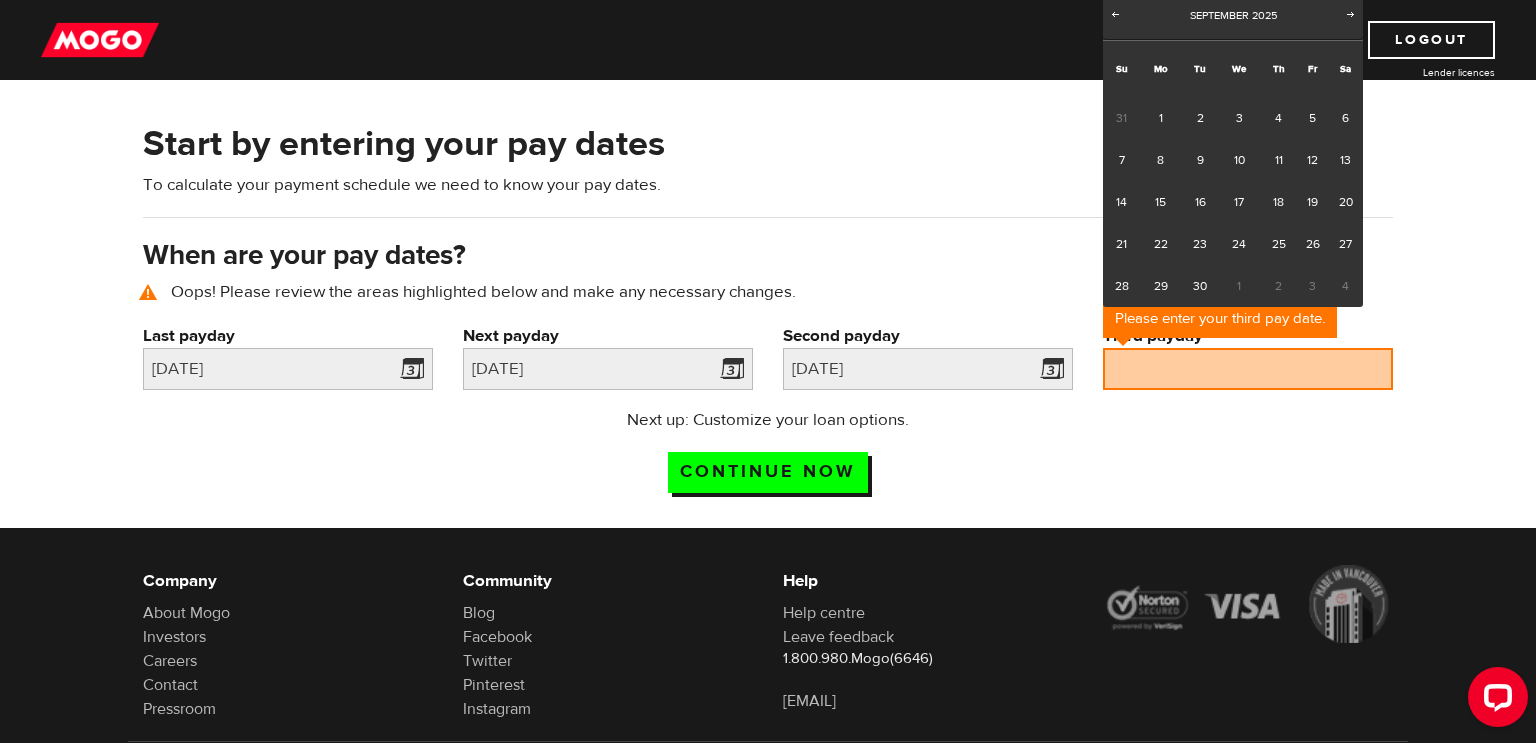 click on "15" at bounding box center (1160, 202) 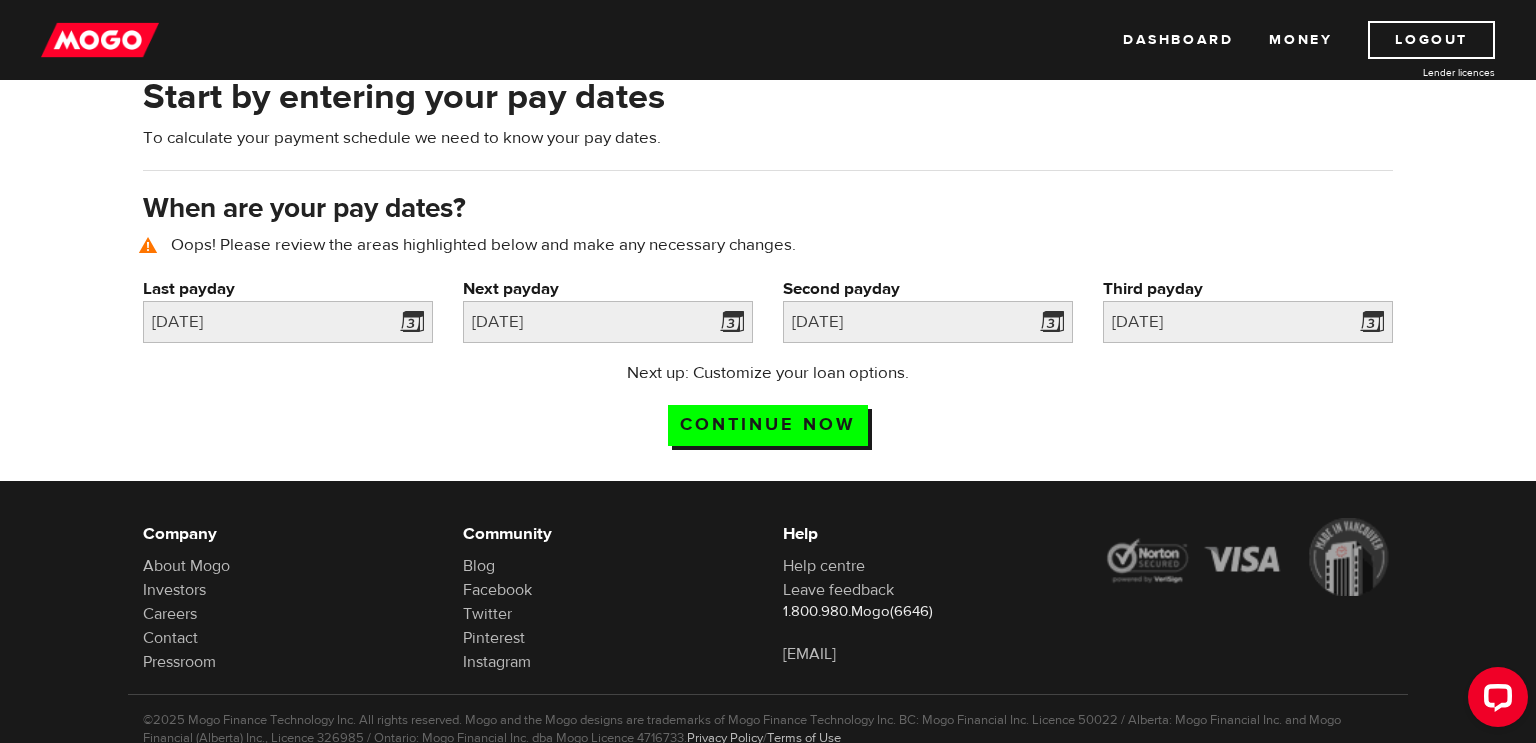 scroll, scrollTop: 140, scrollLeft: 0, axis: vertical 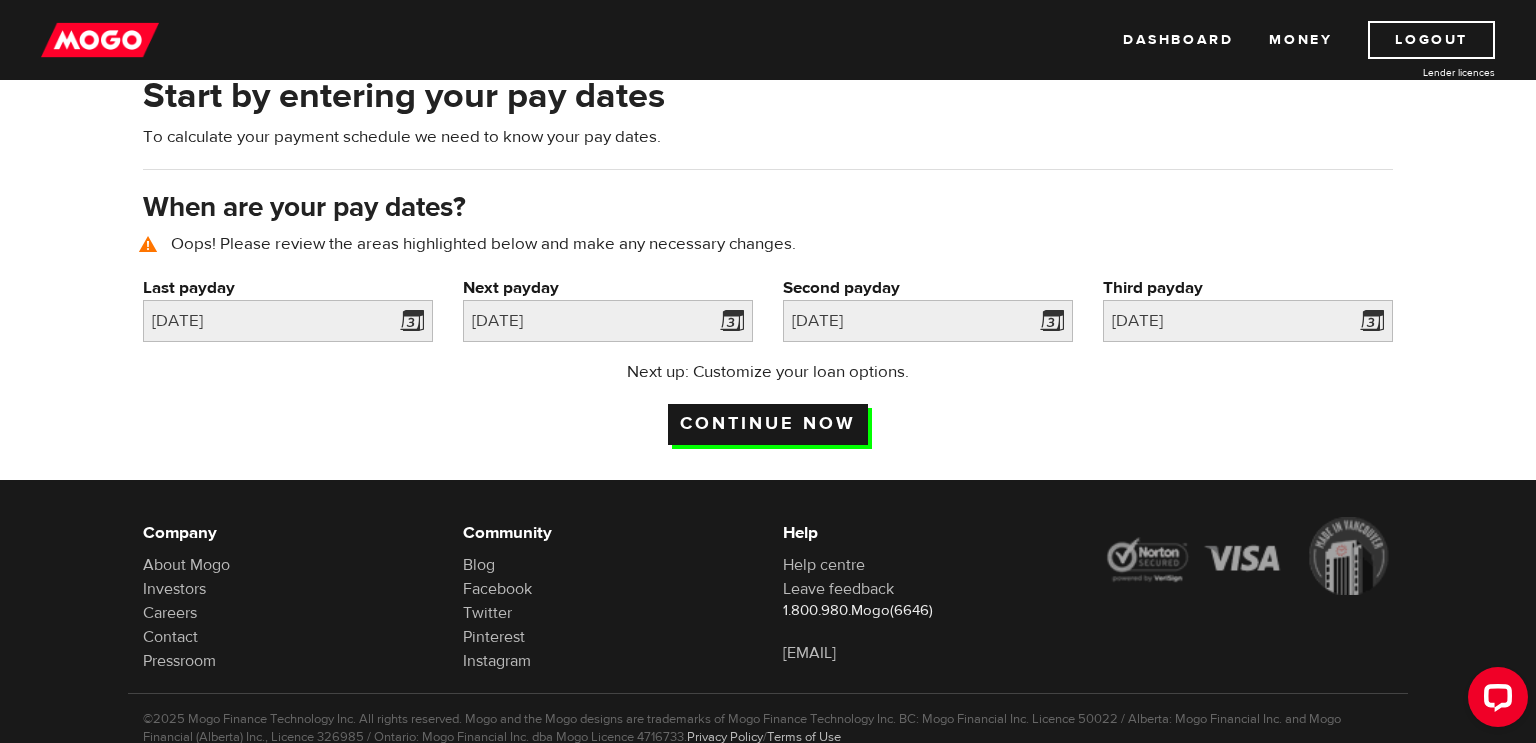 click on "Continue now" at bounding box center [768, 424] 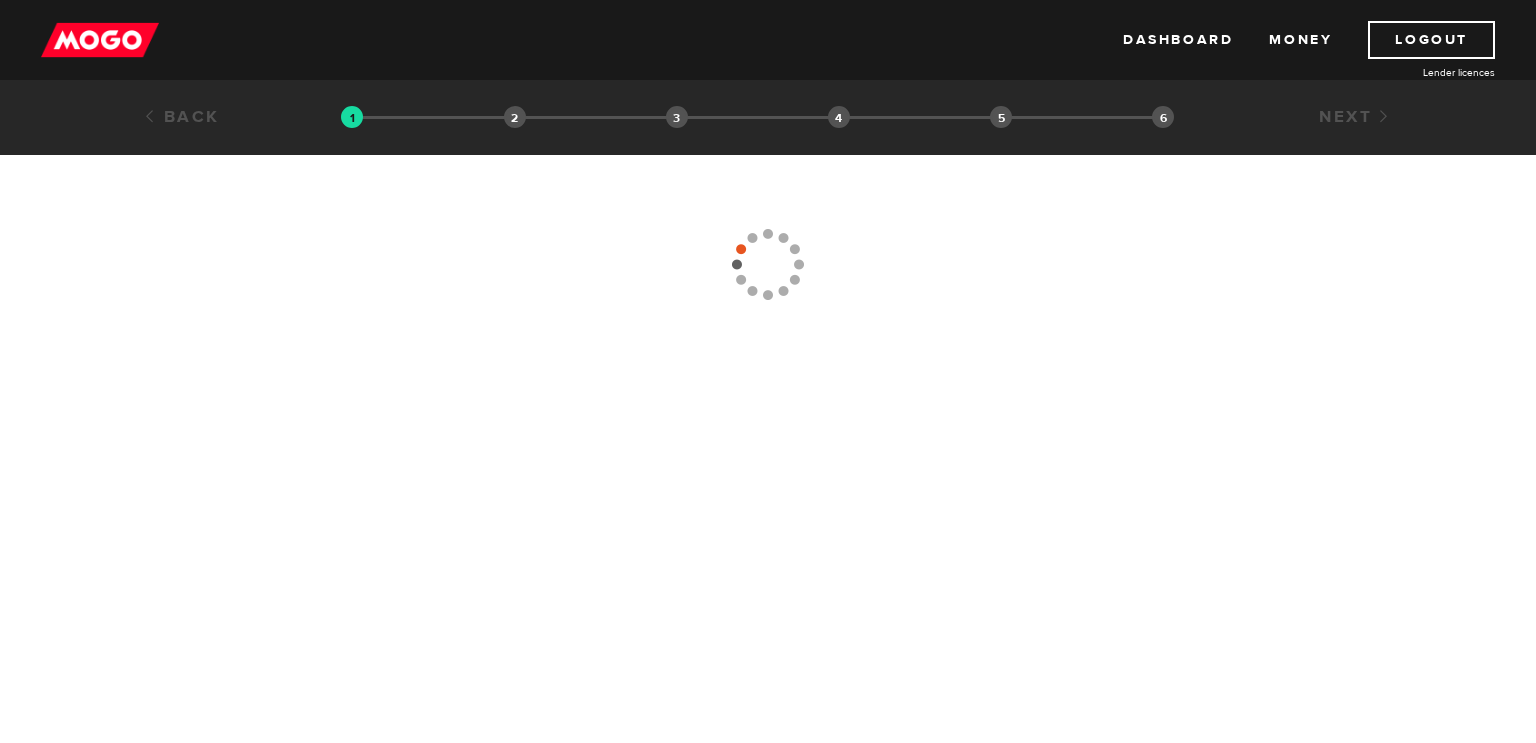 scroll, scrollTop: 0, scrollLeft: 0, axis: both 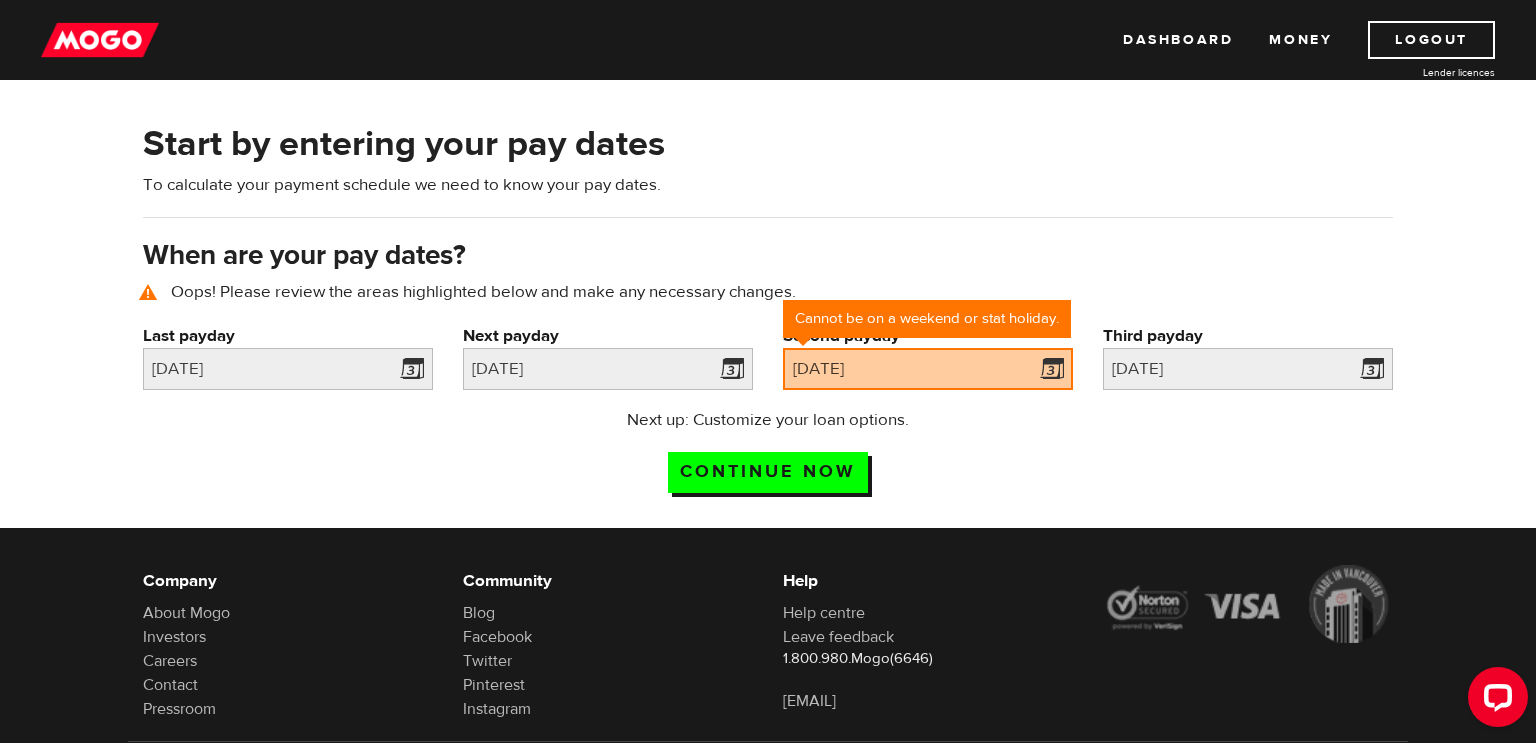 click at bounding box center [0, 0] 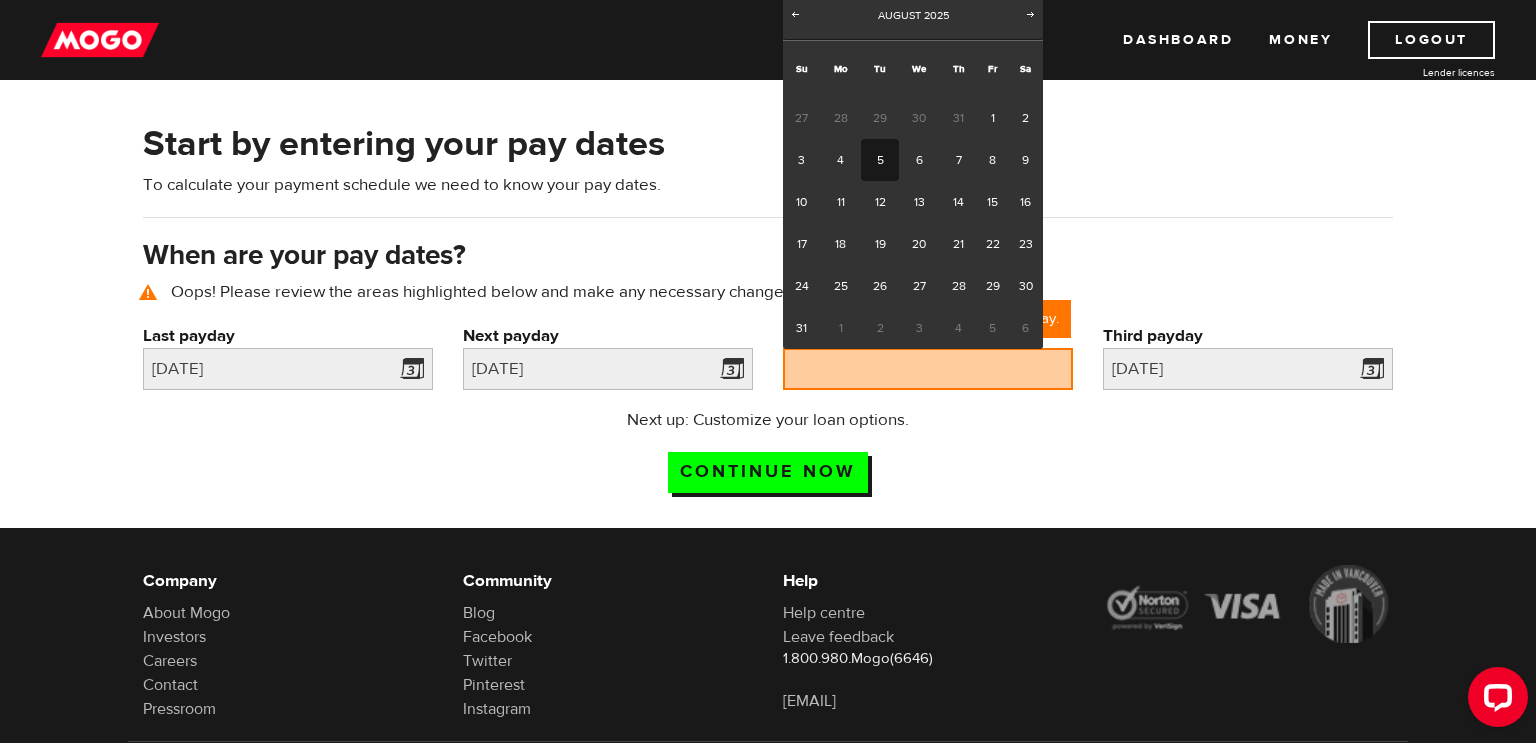 click on "29" at bounding box center (992, 286) 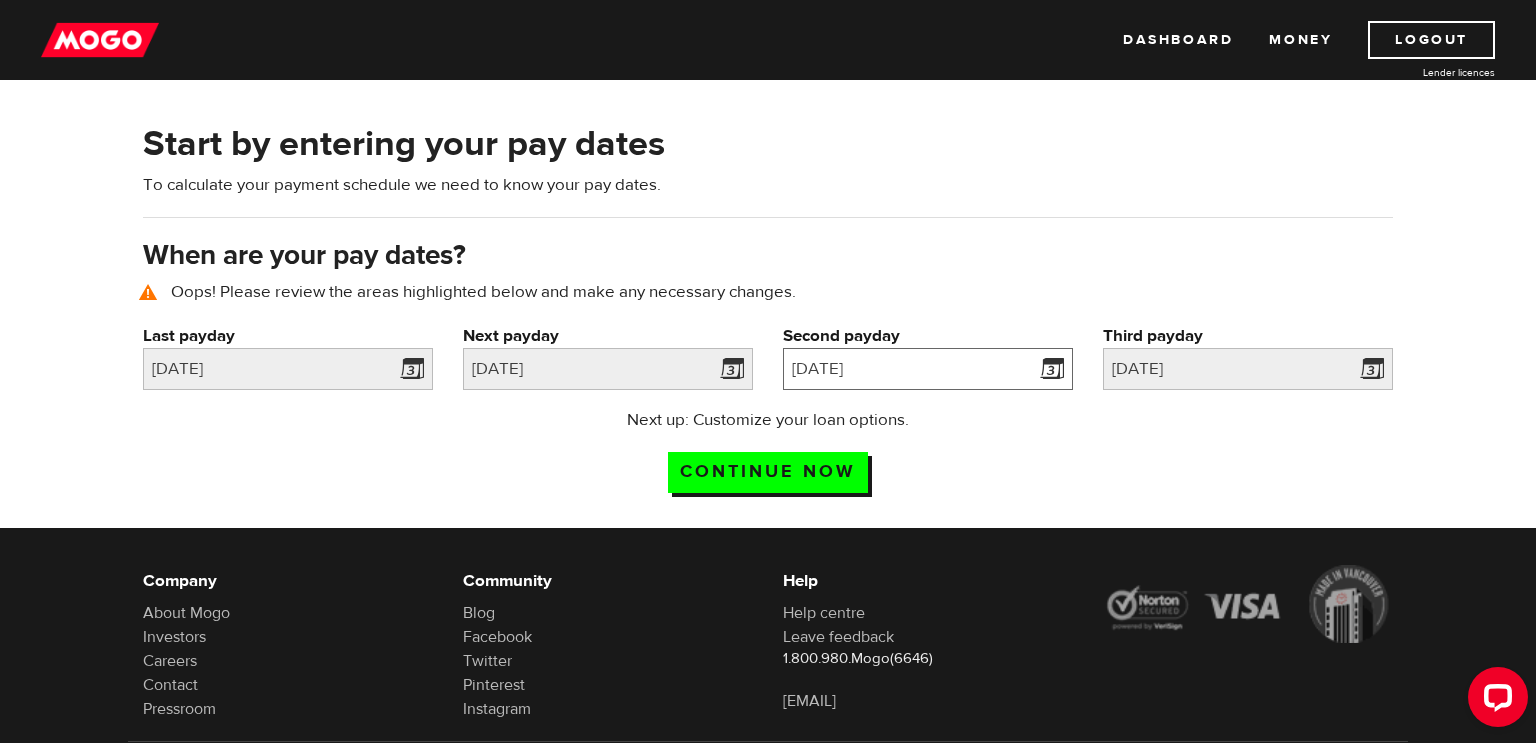 click on "2025/08/29" at bounding box center [928, 369] 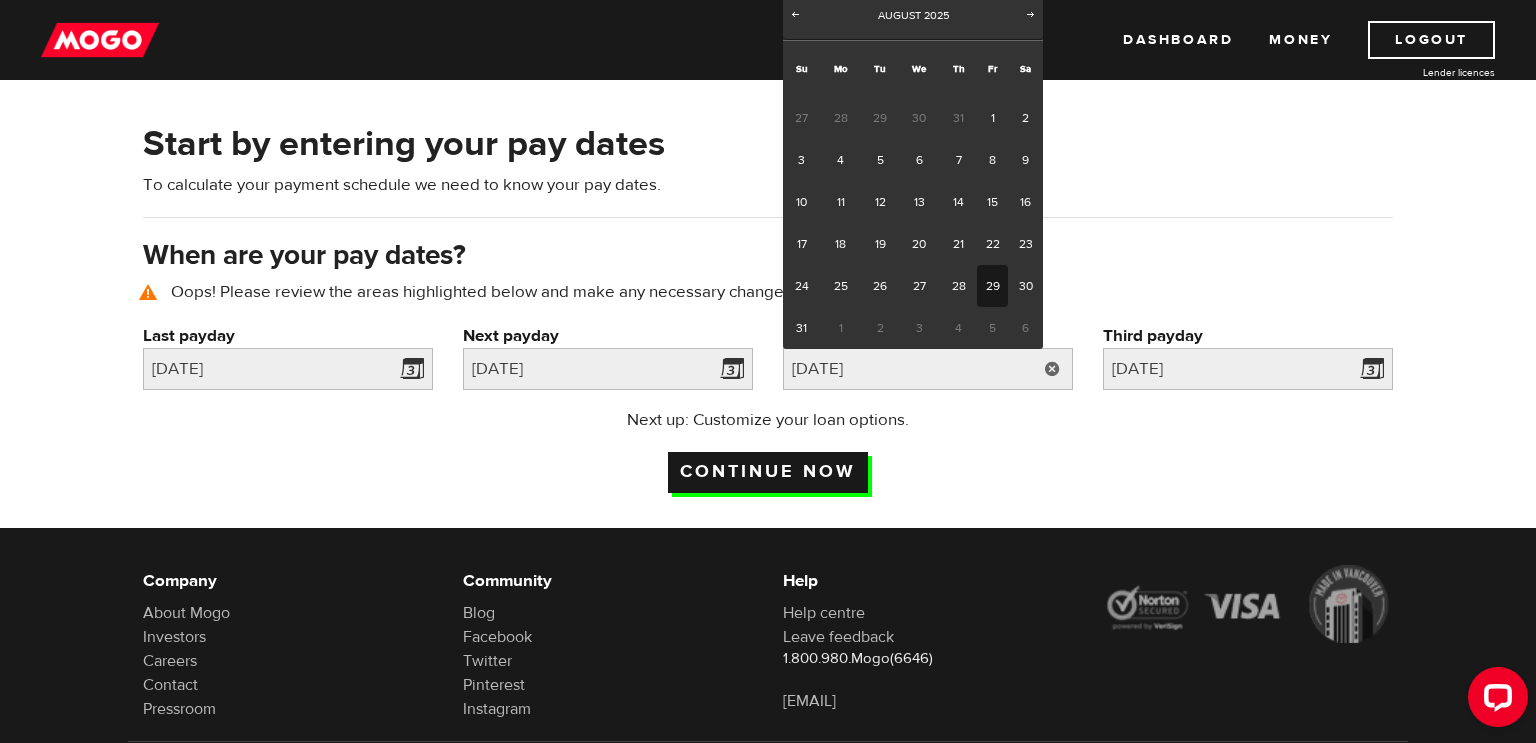 click on "Continue now" at bounding box center (768, 472) 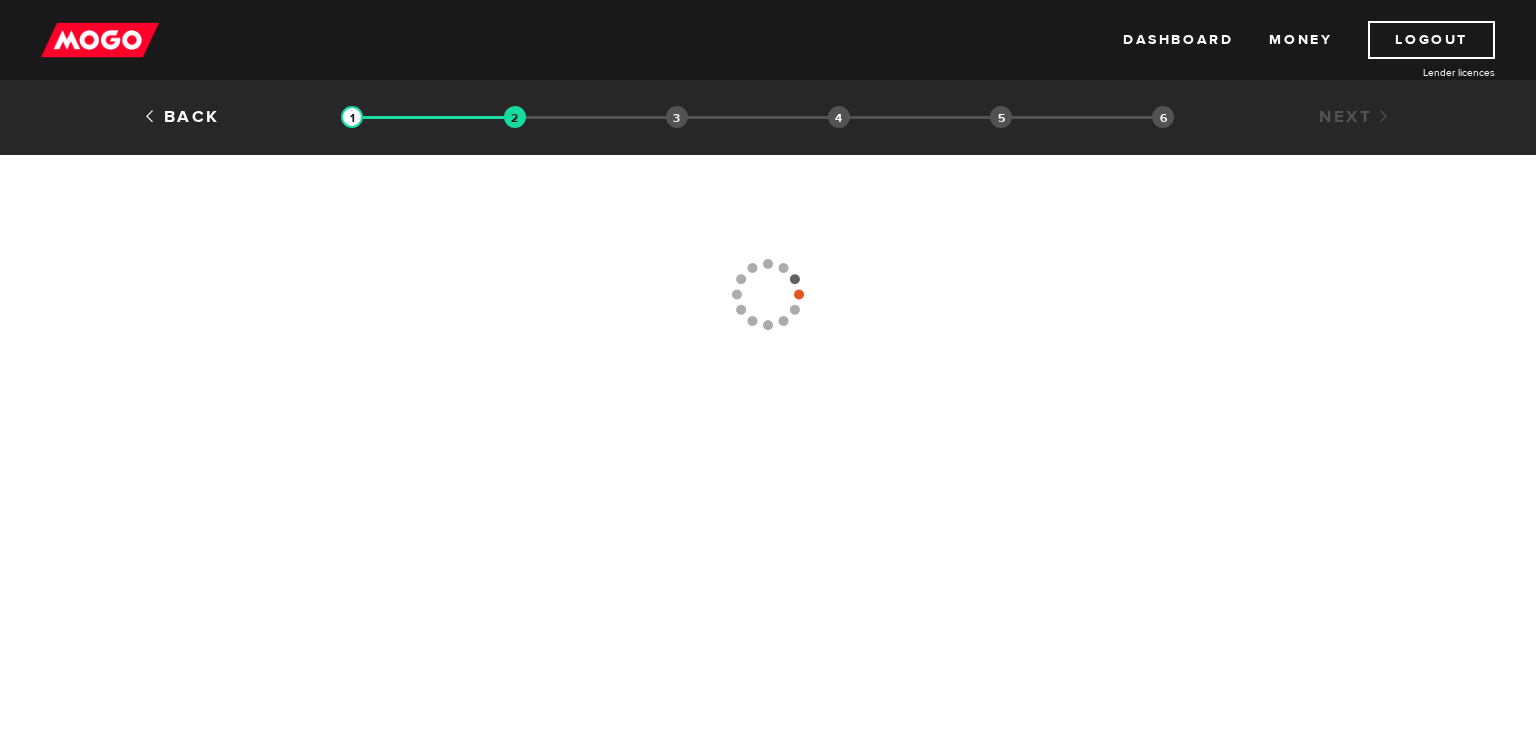scroll, scrollTop: 0, scrollLeft: 0, axis: both 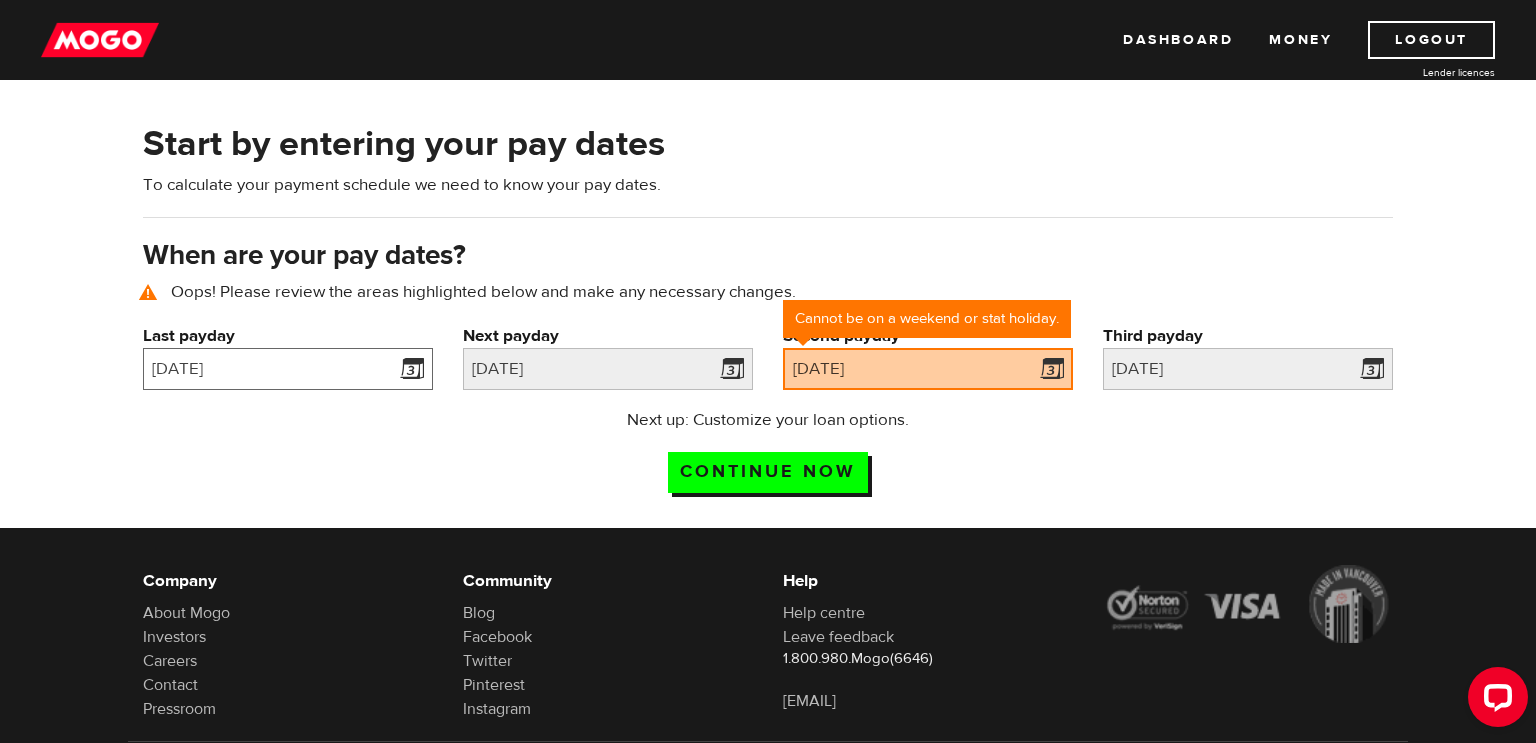 click on "2025/07/31" at bounding box center (288, 369) 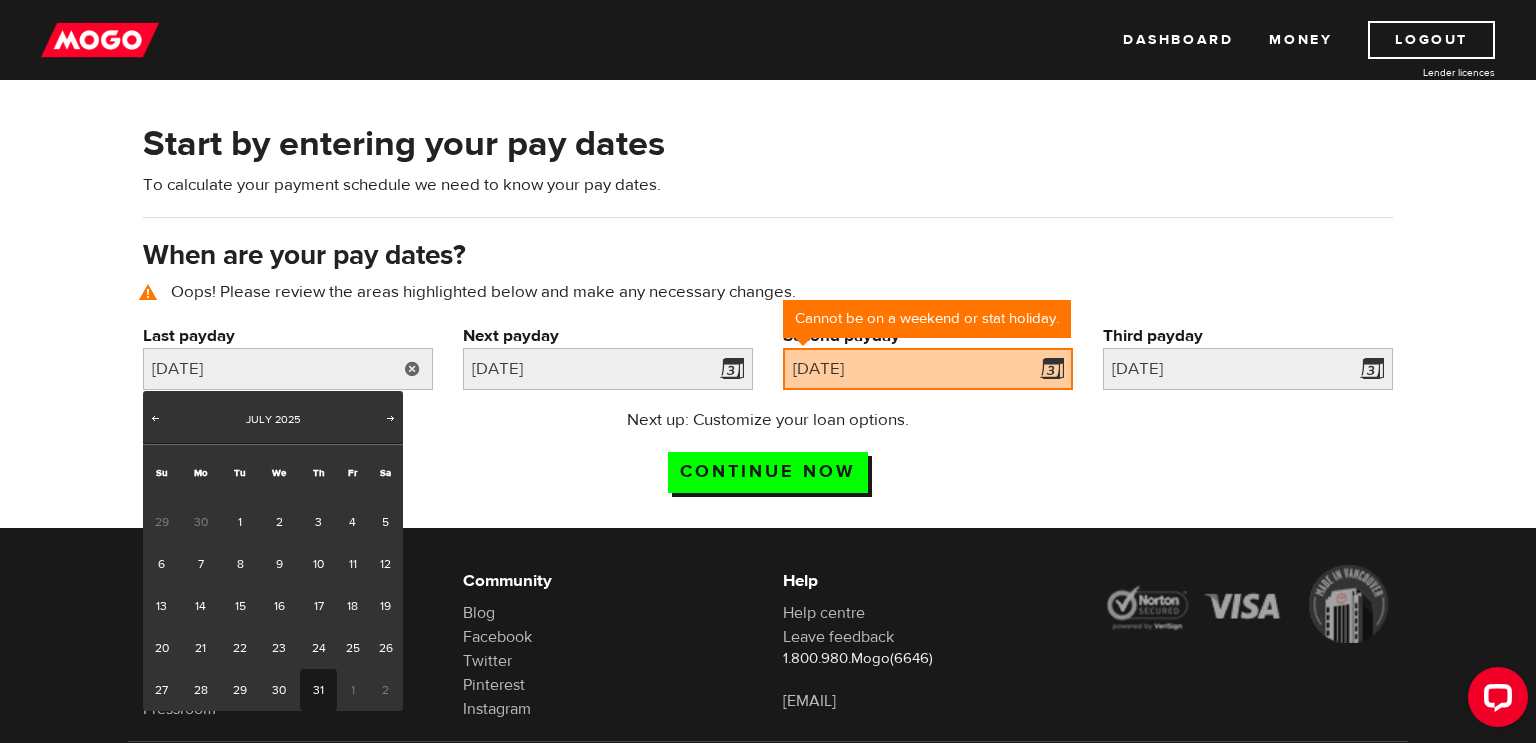 click on "July   2025" at bounding box center [273, 420] 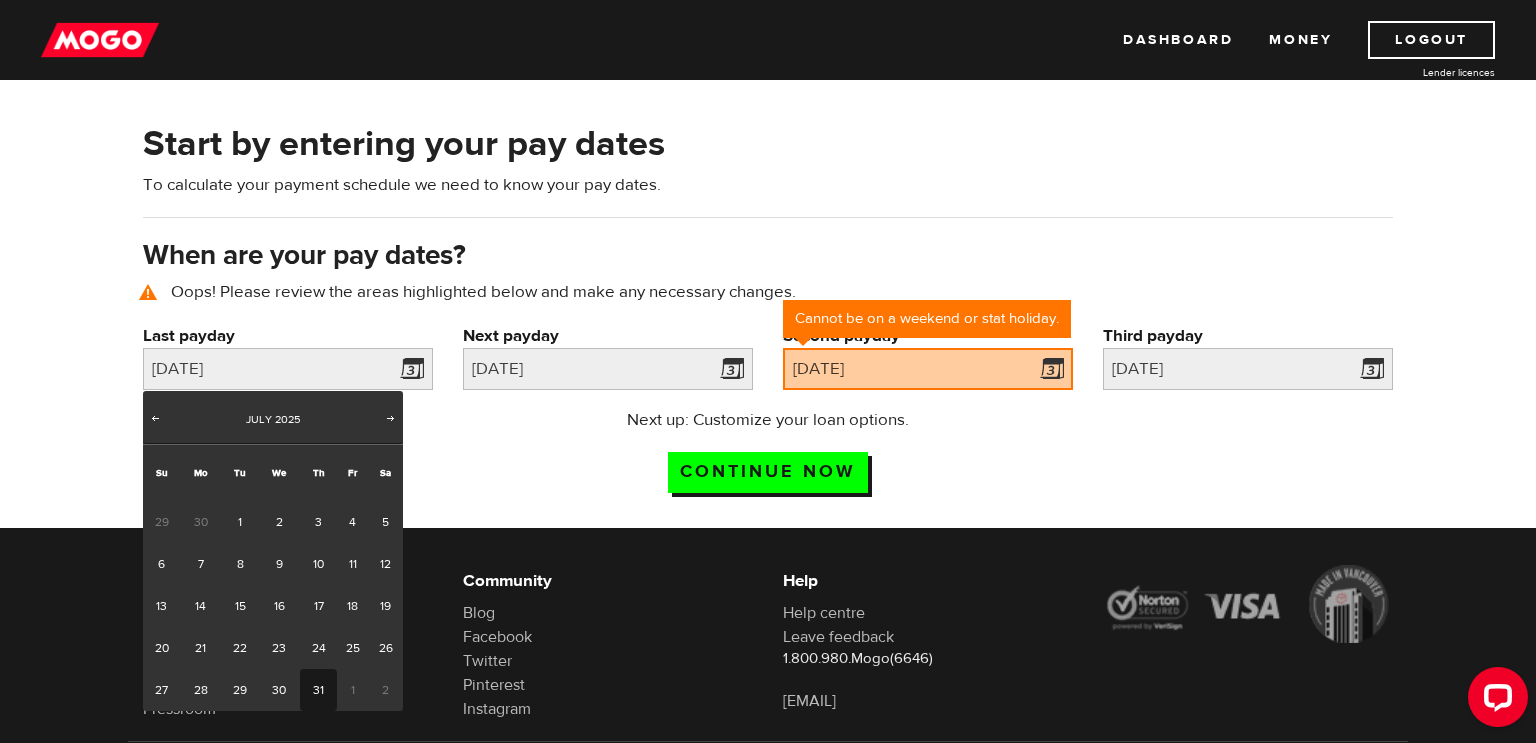 click on "Next" at bounding box center (391, 418) 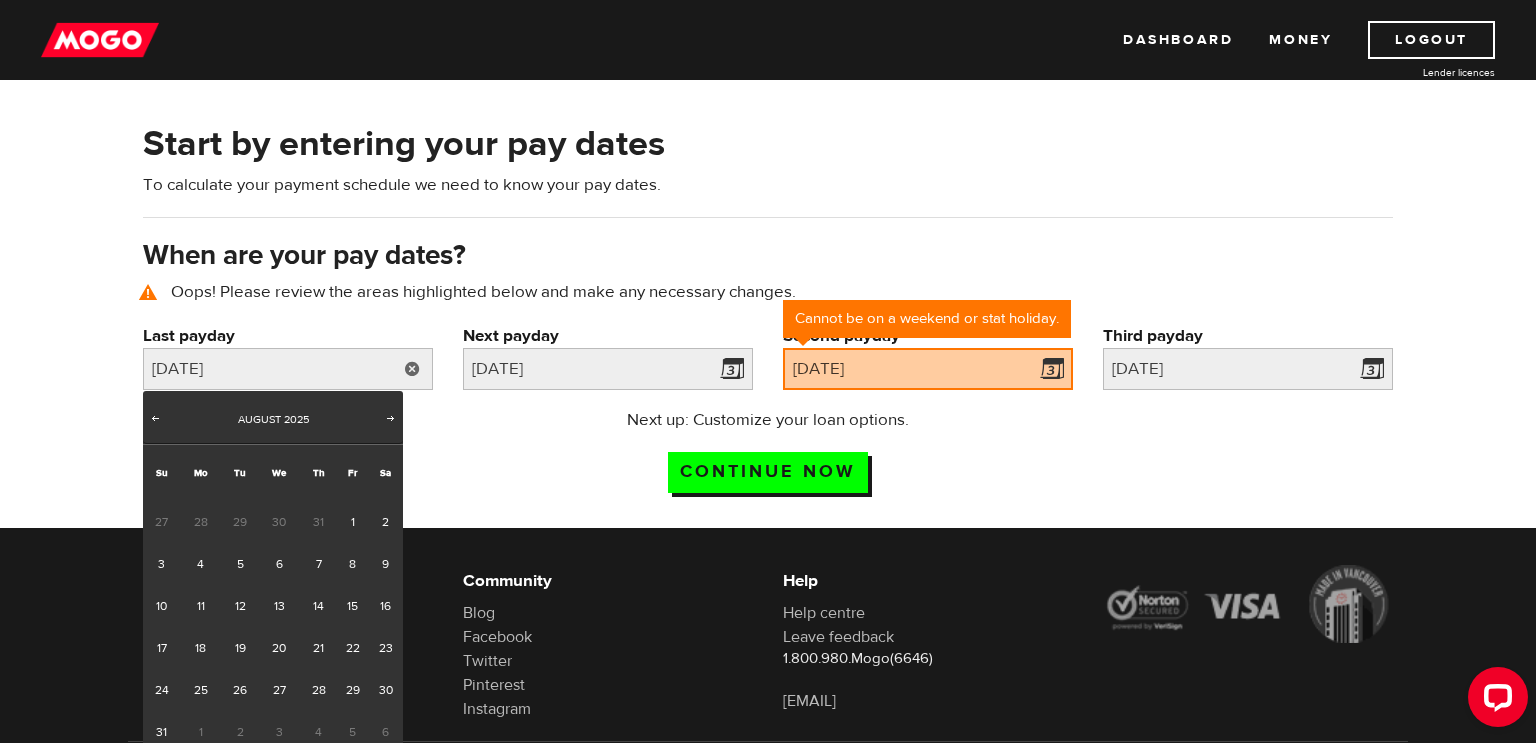click on "Prev" at bounding box center [155, 418] 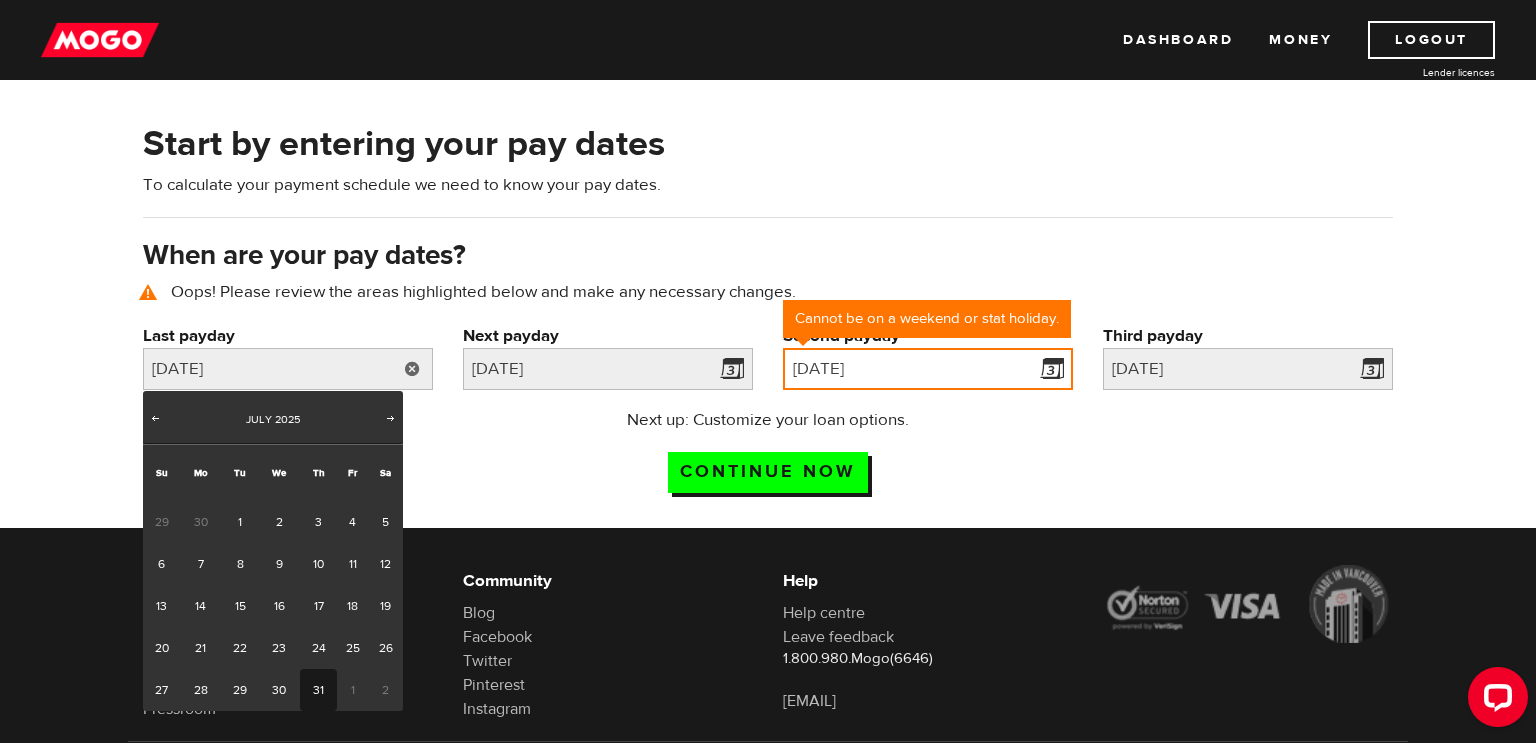 click on "2025/08/31" at bounding box center [928, 369] 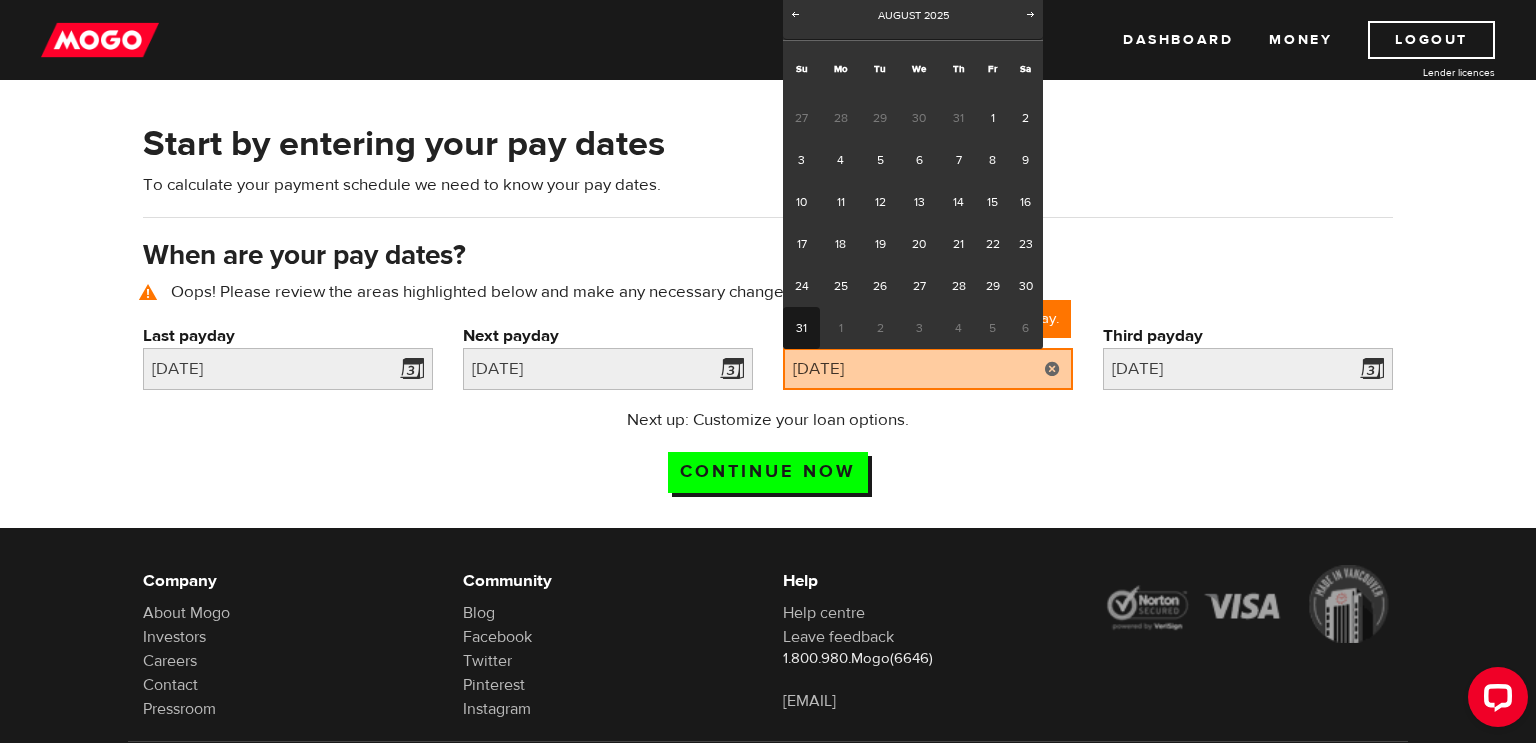click on "29" at bounding box center (992, 286) 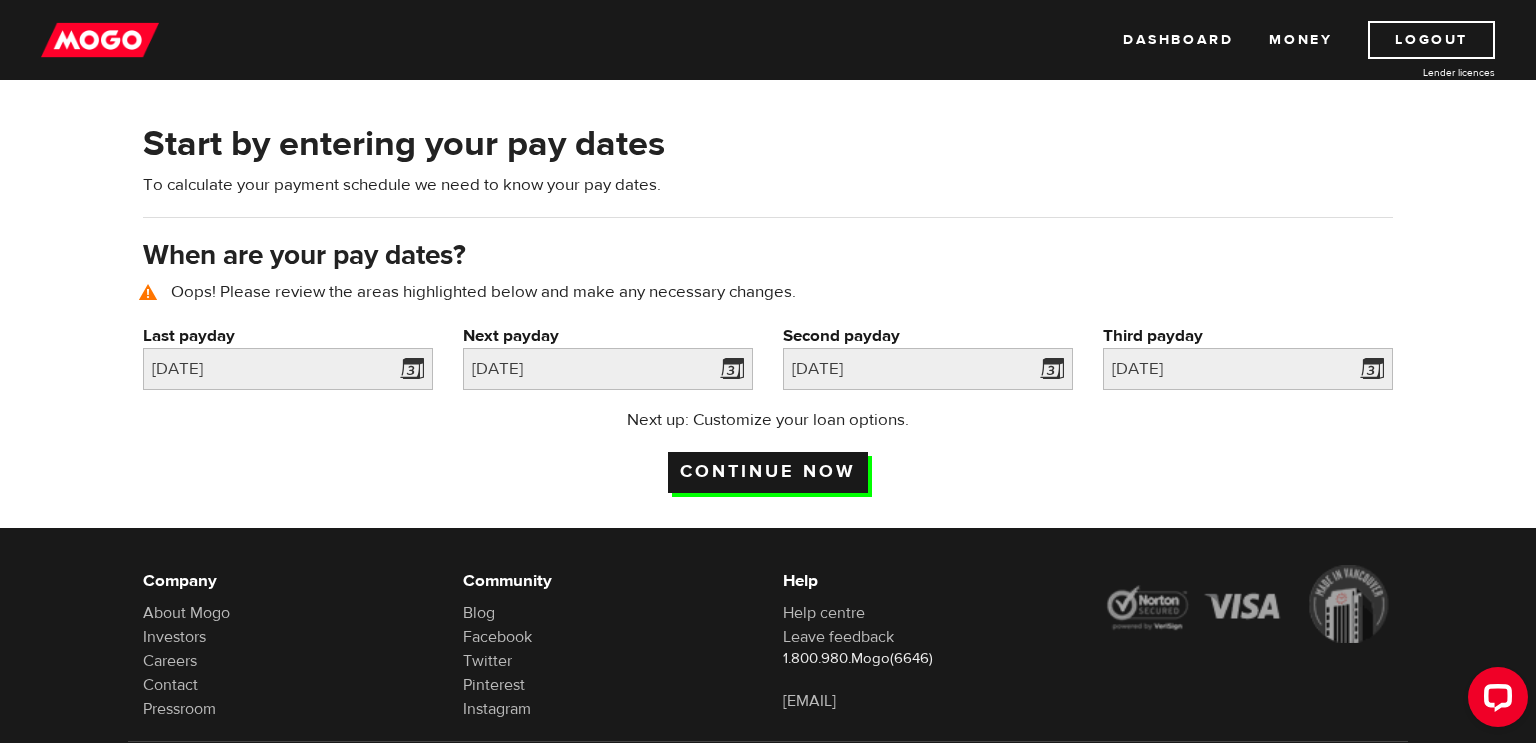 click on "Continue now" at bounding box center [768, 472] 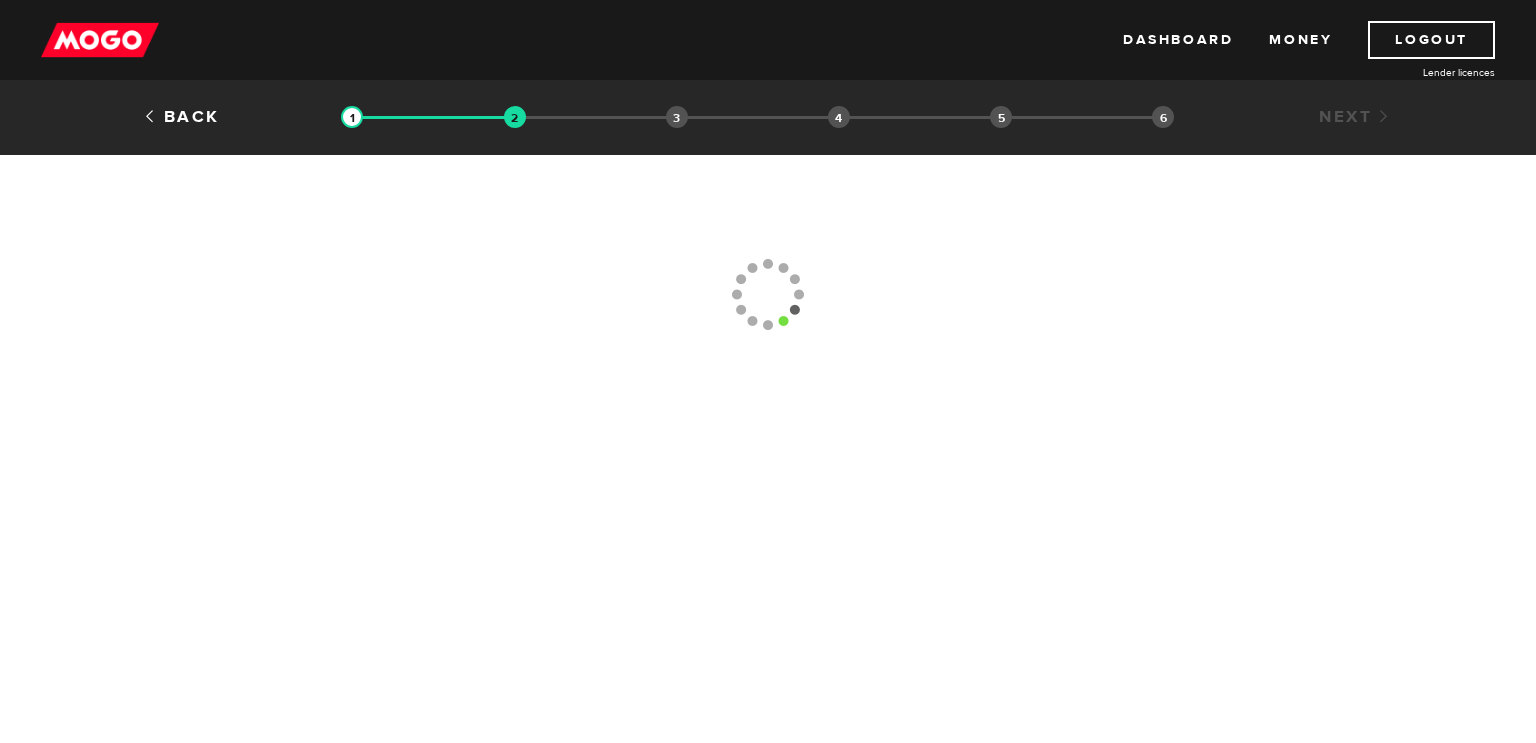 scroll, scrollTop: 0, scrollLeft: 0, axis: both 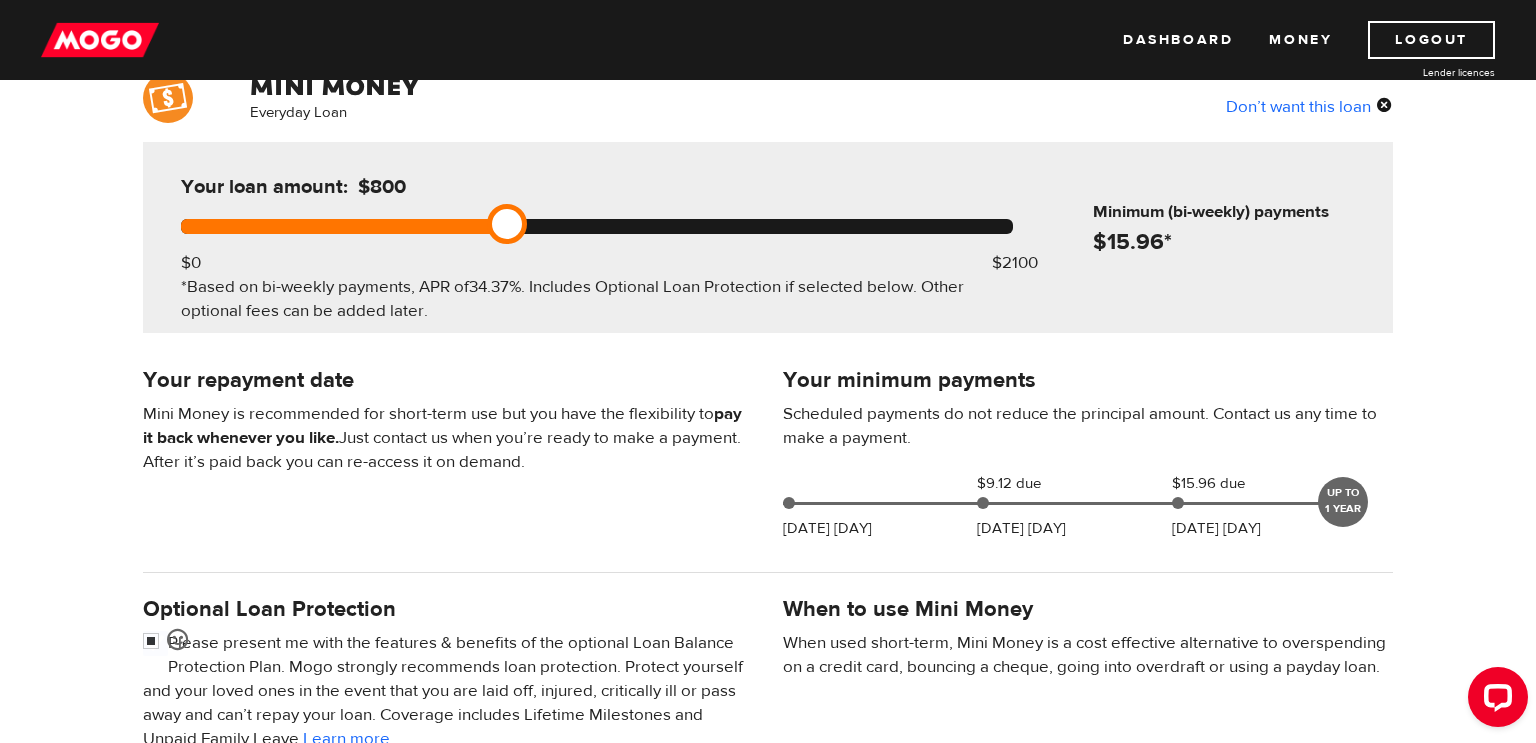 drag, startPoint x: 426, startPoint y: 218, endPoint x: 476, endPoint y: 216, distance: 50.039986 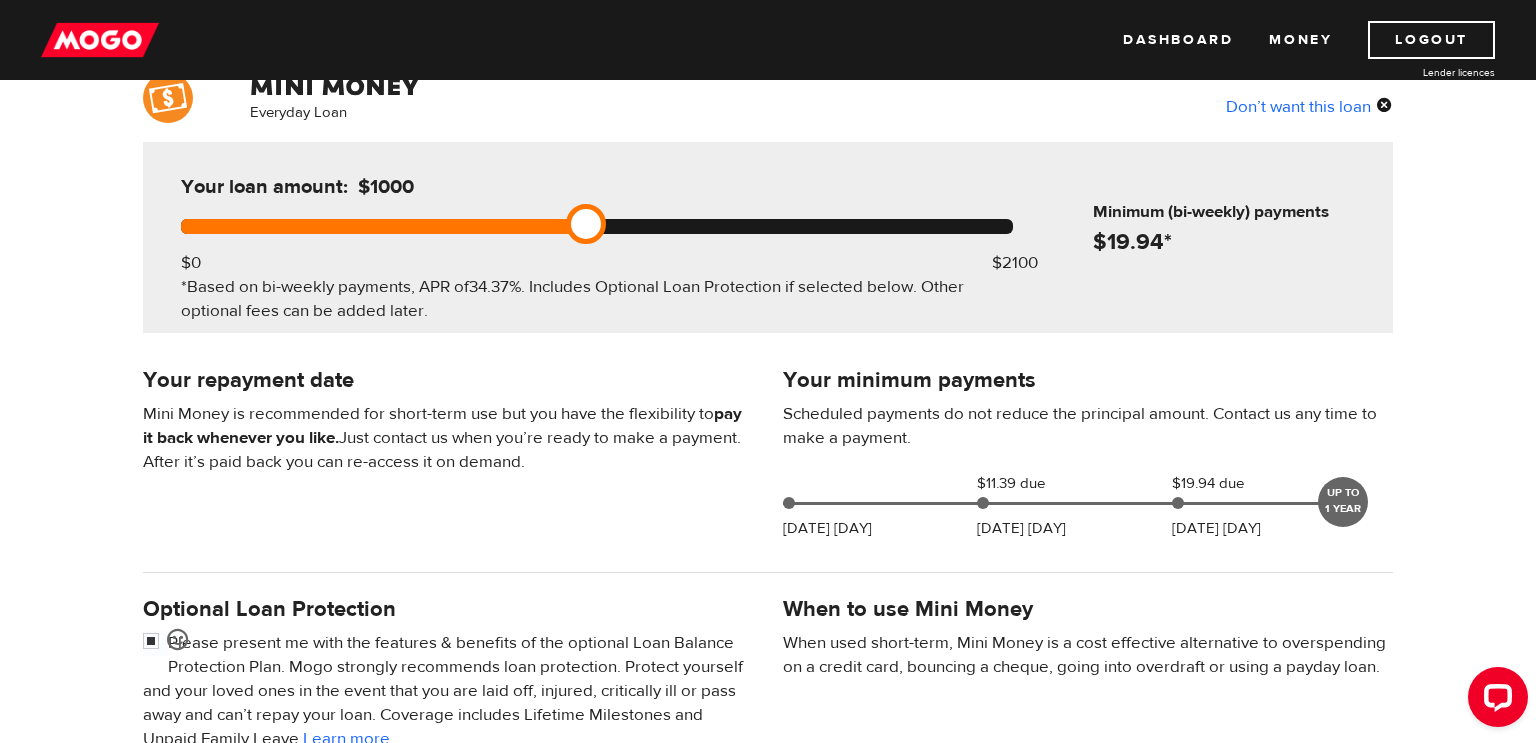 drag, startPoint x: 488, startPoint y: 219, endPoint x: 563, endPoint y: 328, distance: 132.31024 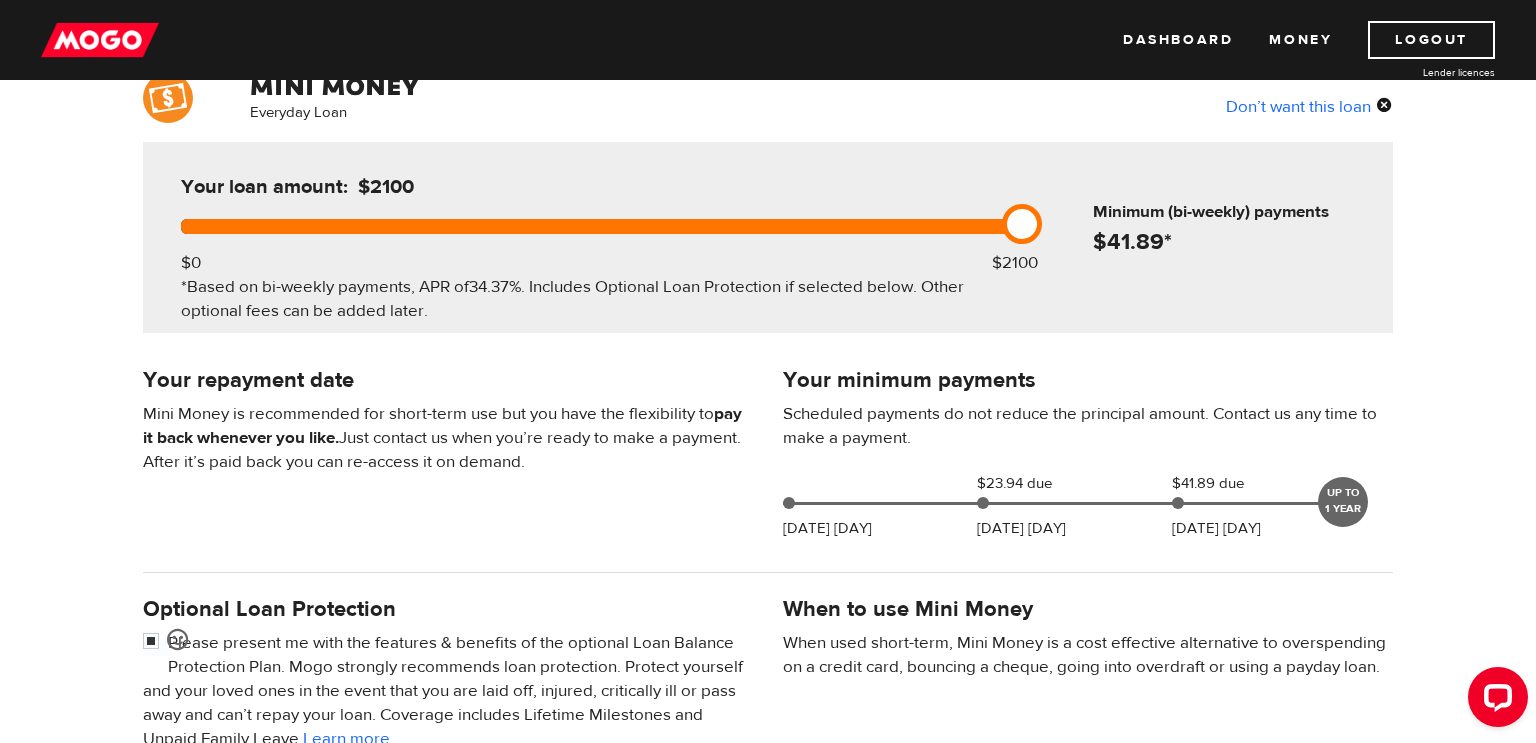 drag, startPoint x: 586, startPoint y: 230, endPoint x: 1043, endPoint y: 232, distance: 457.00436 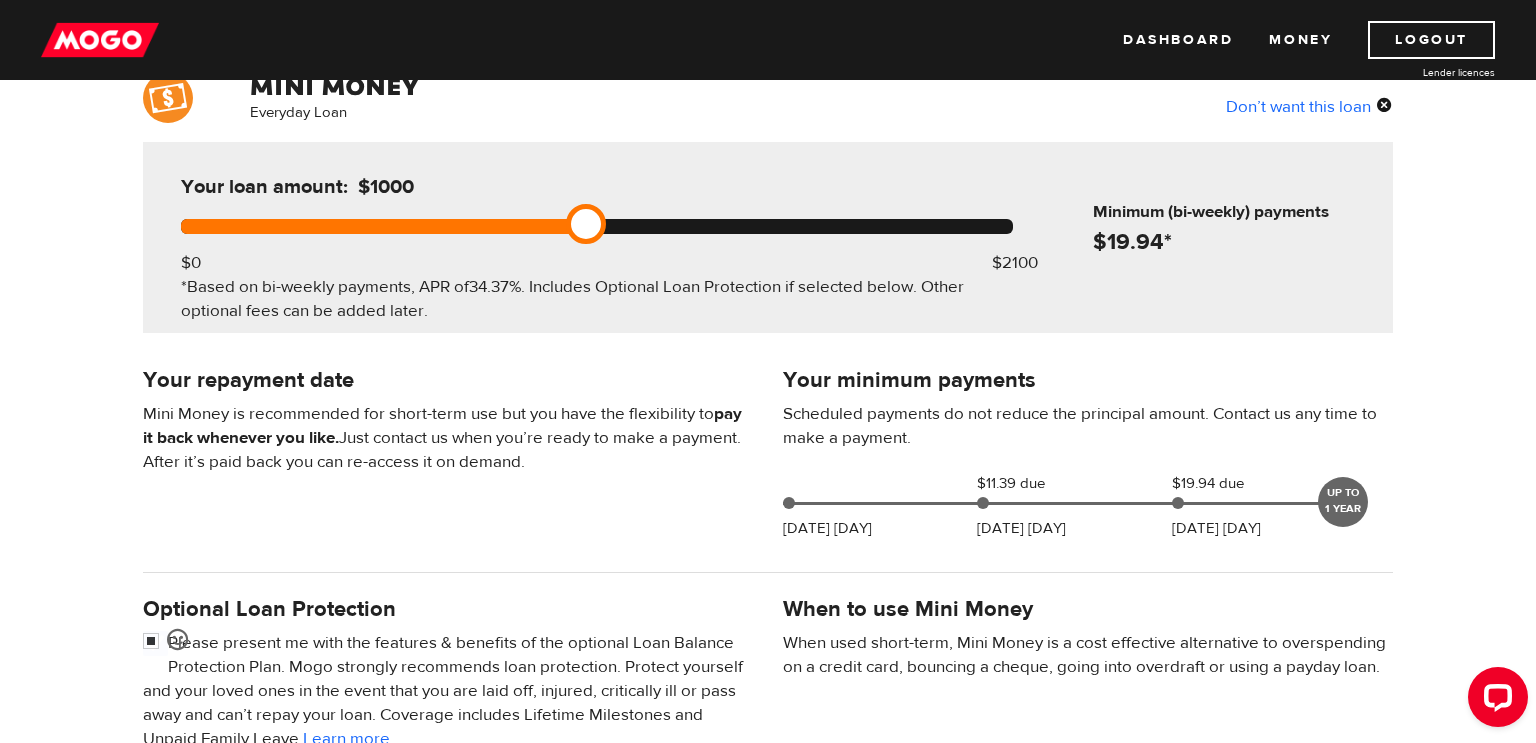 drag, startPoint x: 1017, startPoint y: 232, endPoint x: 582, endPoint y: 671, distance: 618.0178 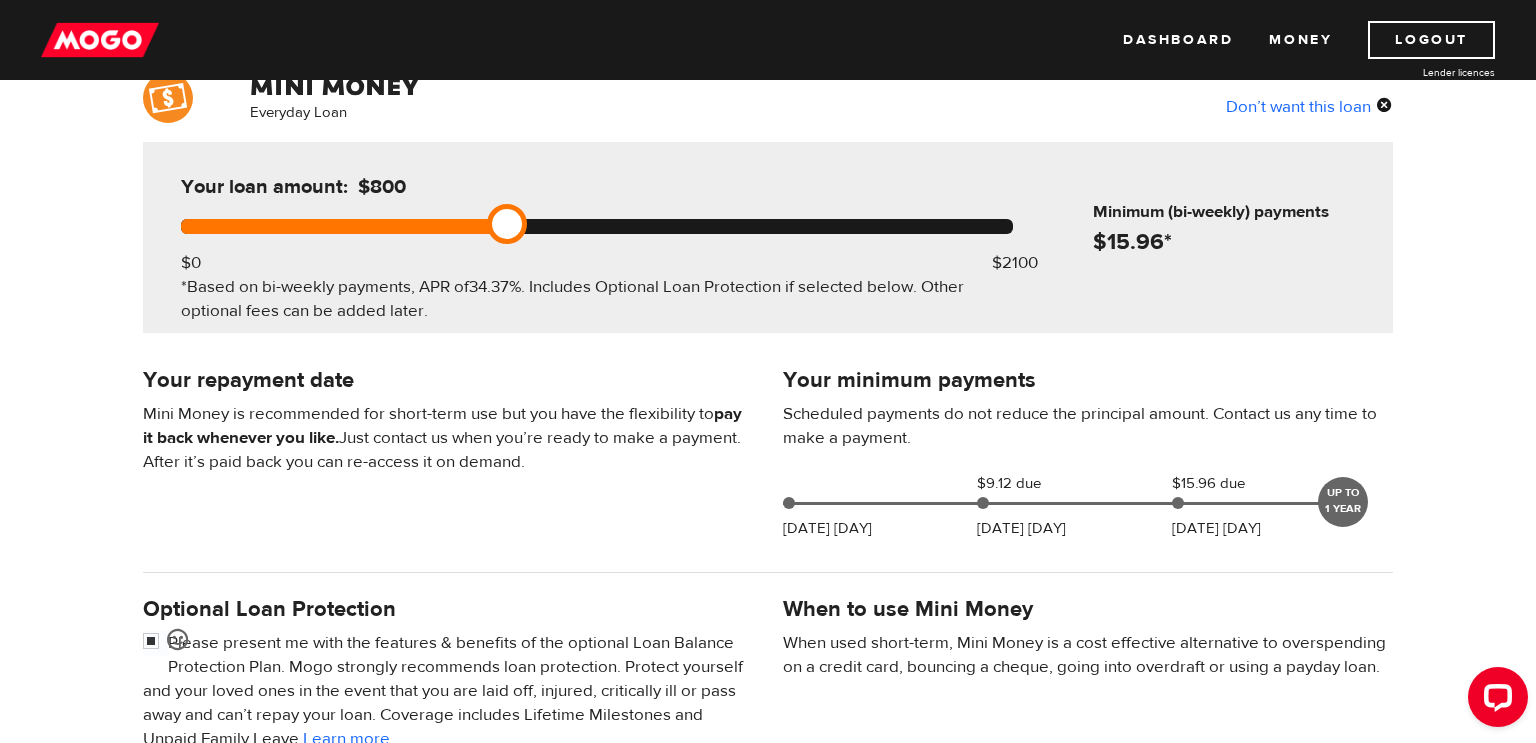 drag, startPoint x: 580, startPoint y: 232, endPoint x: 523, endPoint y: 264, distance: 65.36819 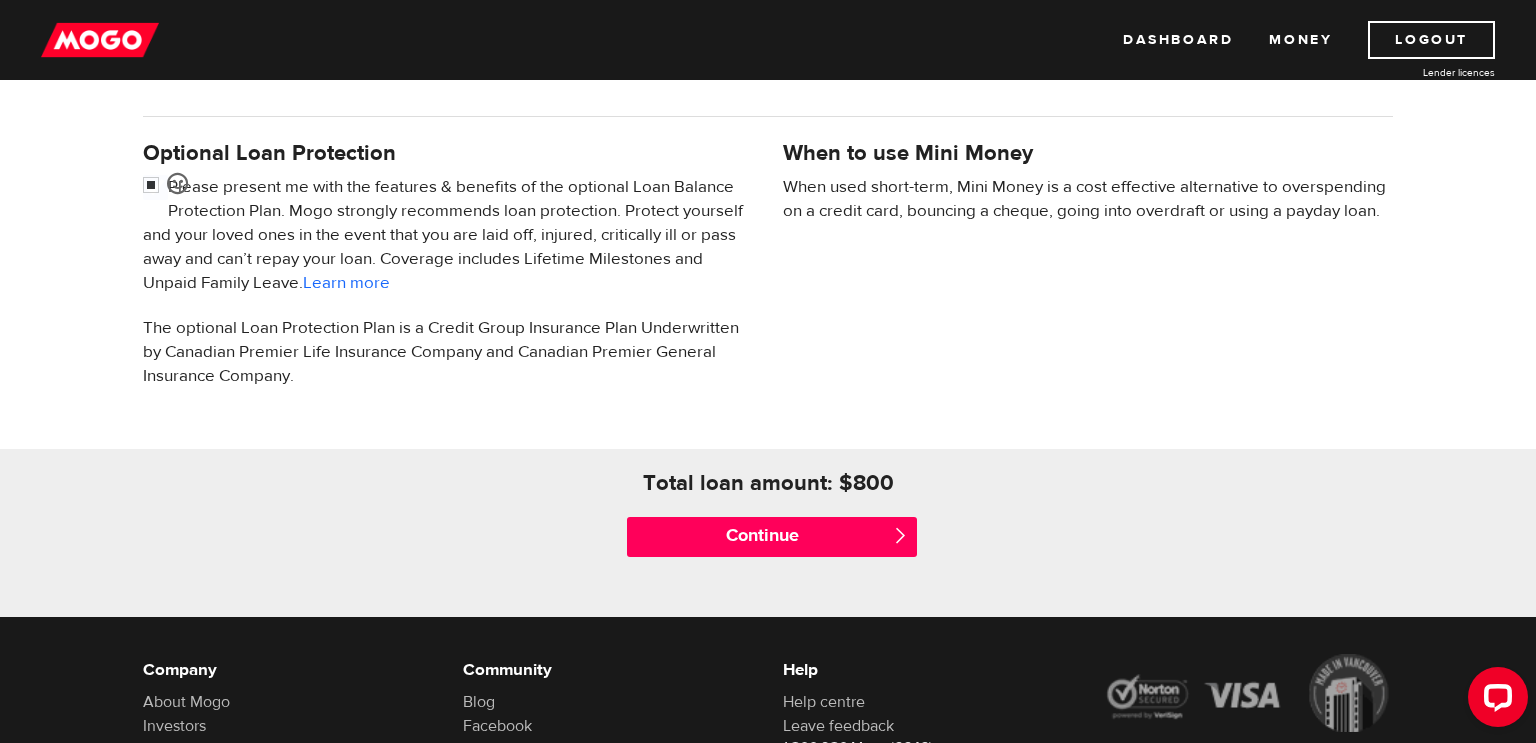 scroll, scrollTop: 624, scrollLeft: 0, axis: vertical 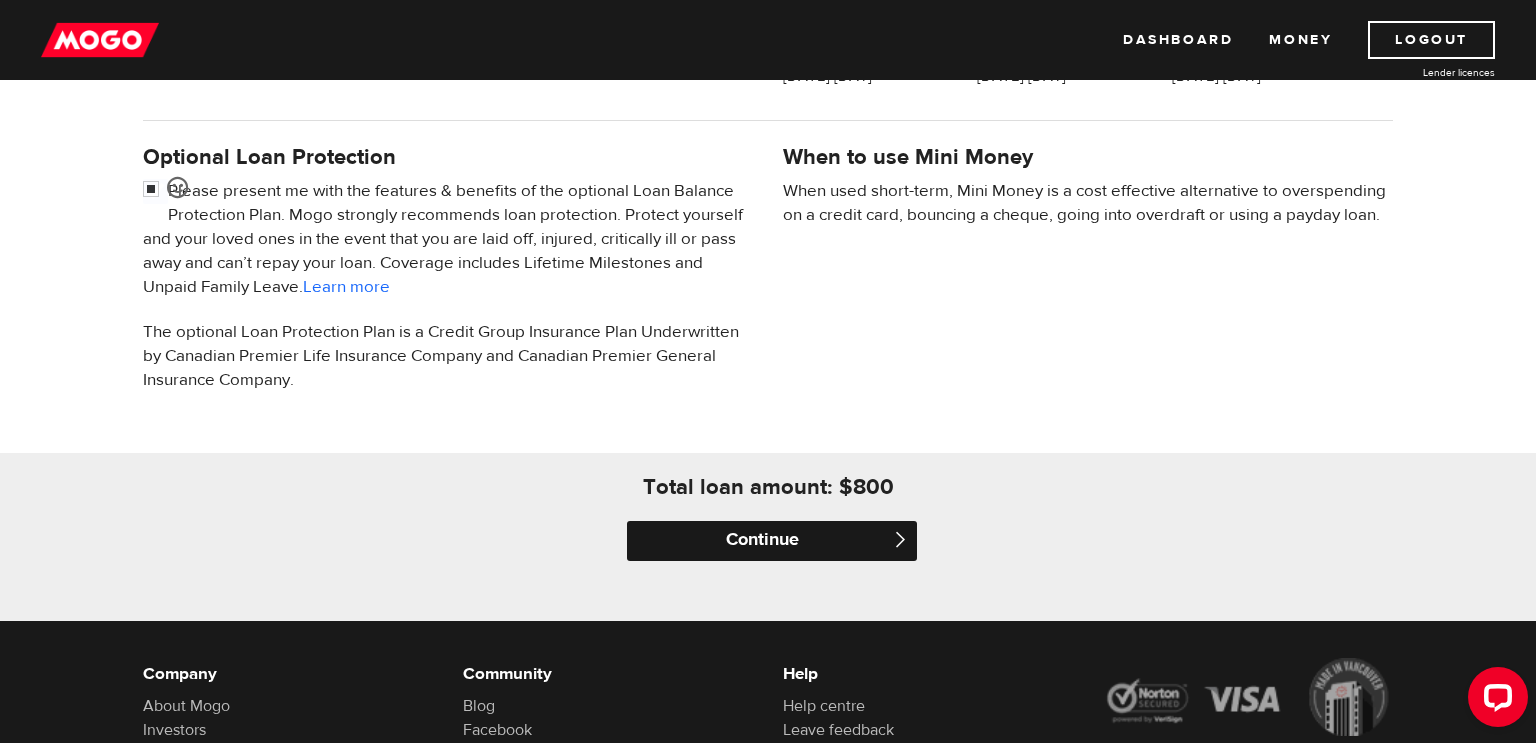 click on "Continue" at bounding box center (772, 541) 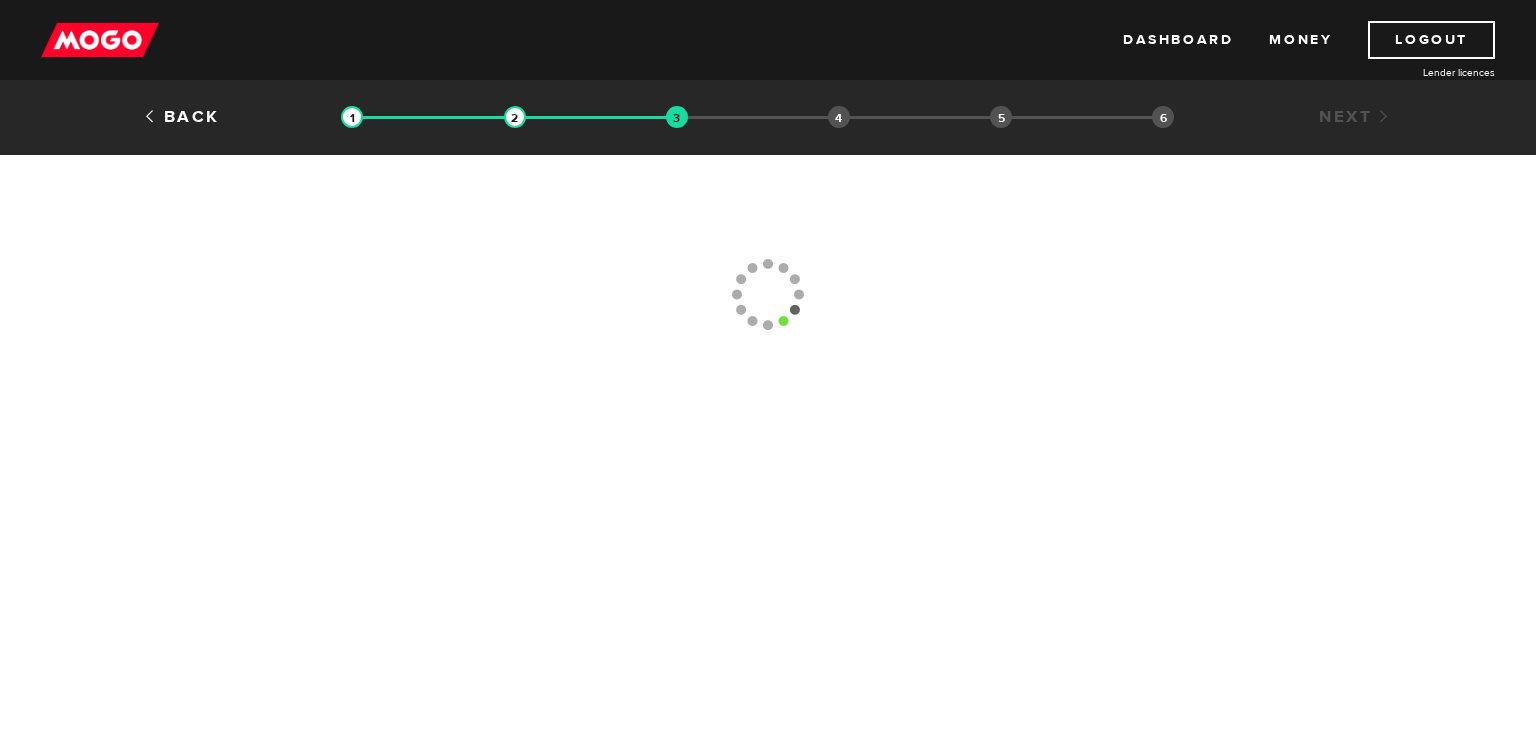 scroll, scrollTop: 0, scrollLeft: 0, axis: both 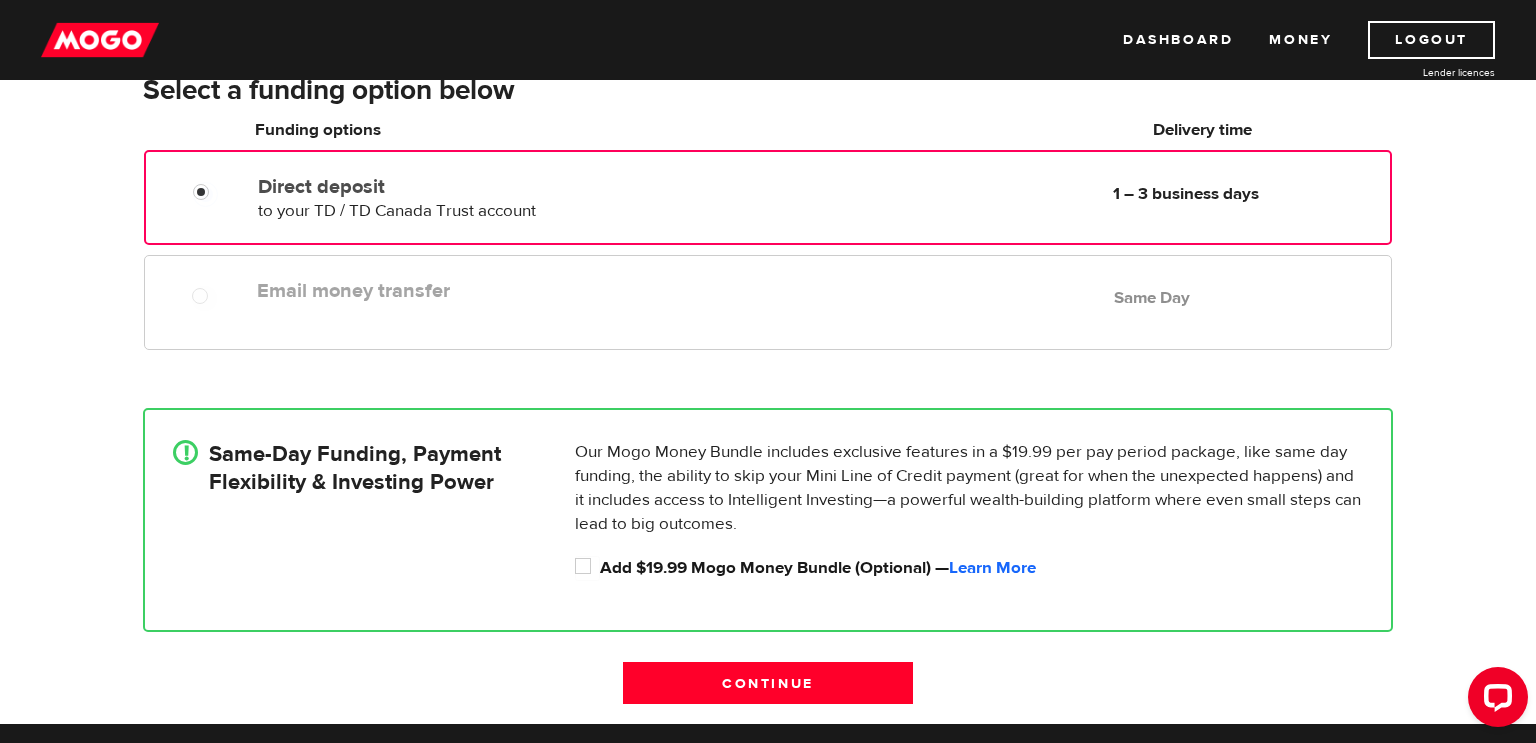 click on "Company About Mogo Investors Careers Contact Pressroom Community Blog Facebook Twitter Pinterest Instagram Help Help centre Leave feedback [PHONE] [EMAIL] ©2025 Mogo Finance Technology Inc. All rights reserved. Mogo and the Mogo designs are trademarks of Mogo Finance Technology Inc. BC: Mogo Financial Inc. Licence 50022 / Alberta: Mogo Financial Inc. and Mogo Financial (Alberta) Inc., Licence 326985 / Ontario: Mogo Financial Inc. dba Mogo Licence 4716733.  Privacy Policy  /  Terms of Use" at bounding box center [768, 885] 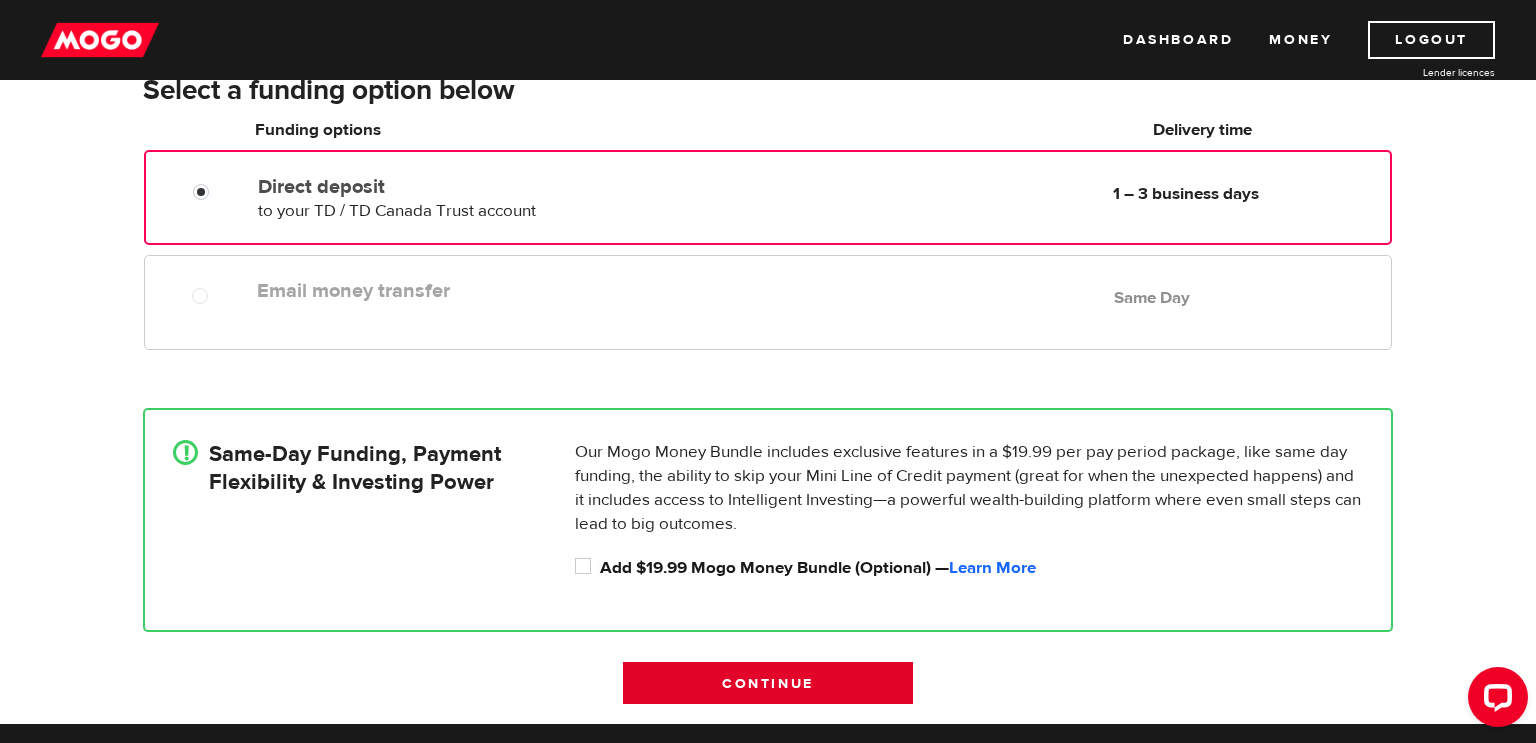 click on "Continue" at bounding box center [768, 683] 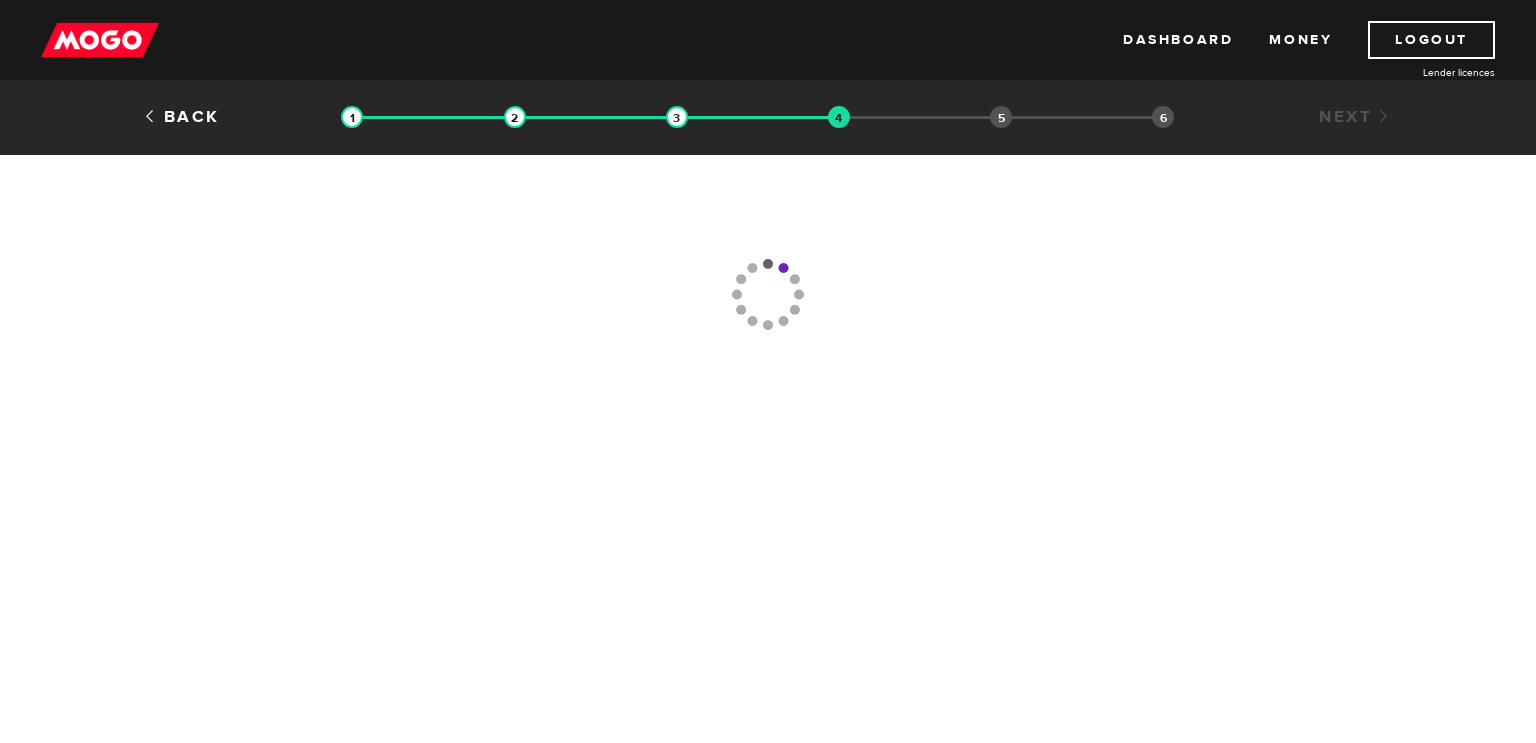 scroll, scrollTop: 0, scrollLeft: 0, axis: both 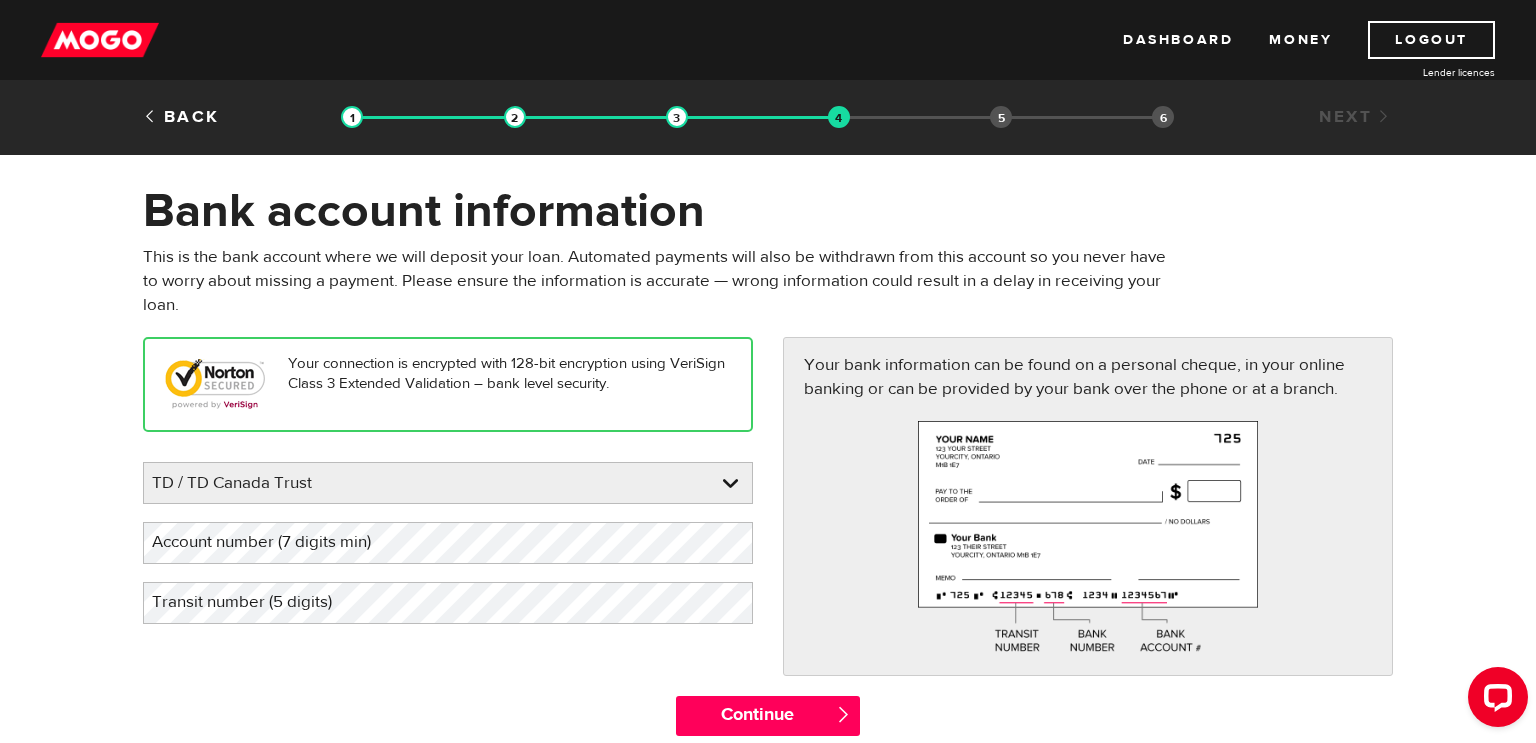 click on "Back Loan approval Loan select Funding select Bank account information Employment information Summary Next" at bounding box center (768, 117) 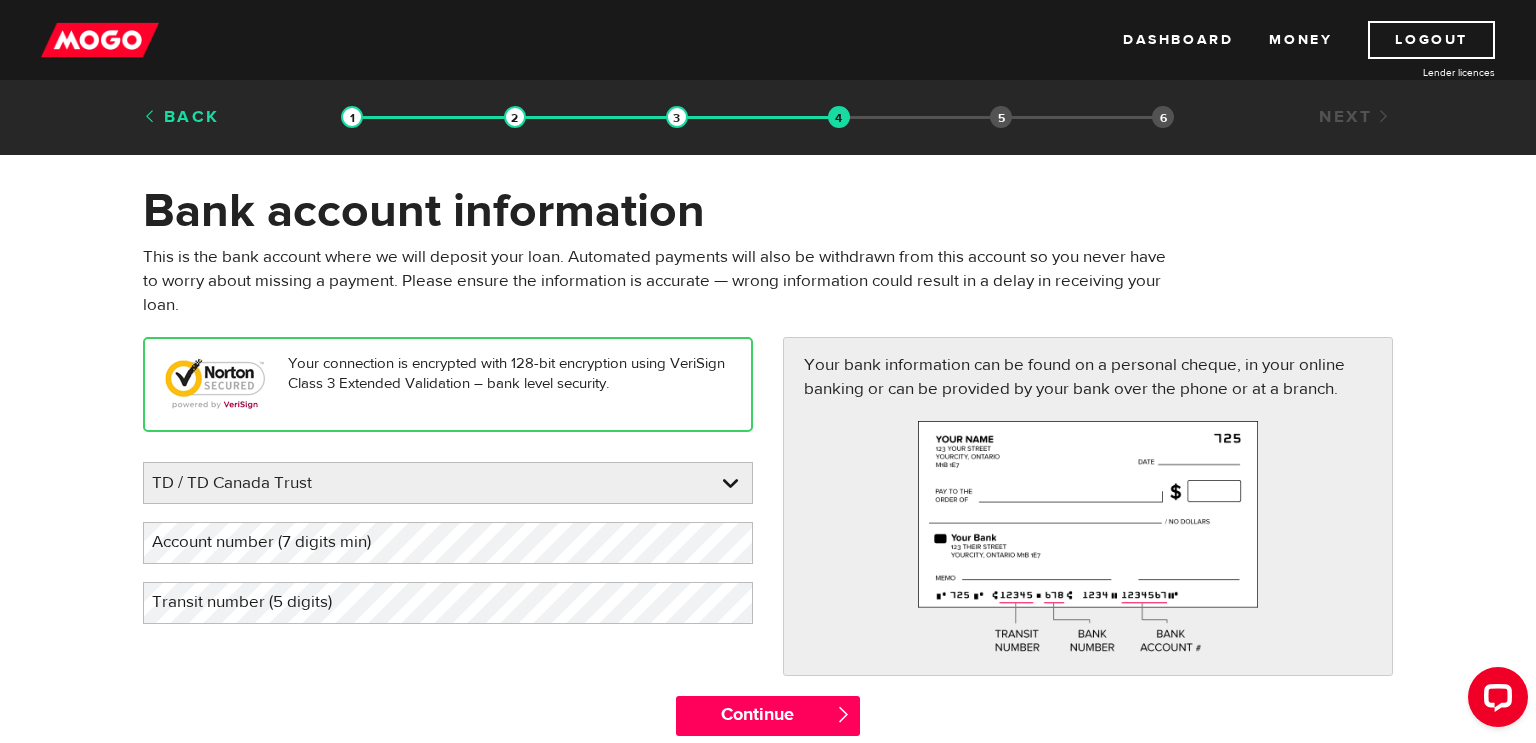 click on "Back" at bounding box center [181, 117] 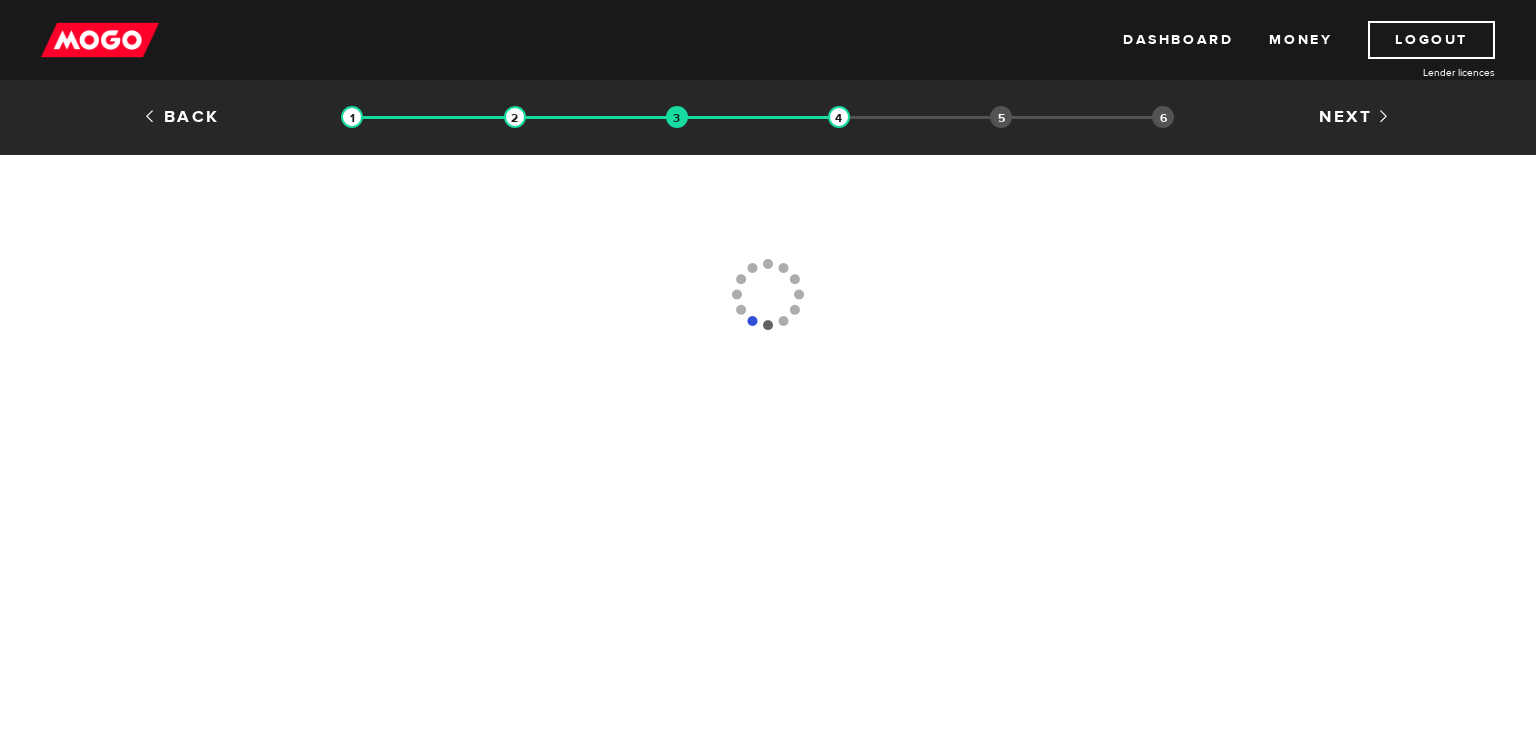 scroll, scrollTop: 0, scrollLeft: 0, axis: both 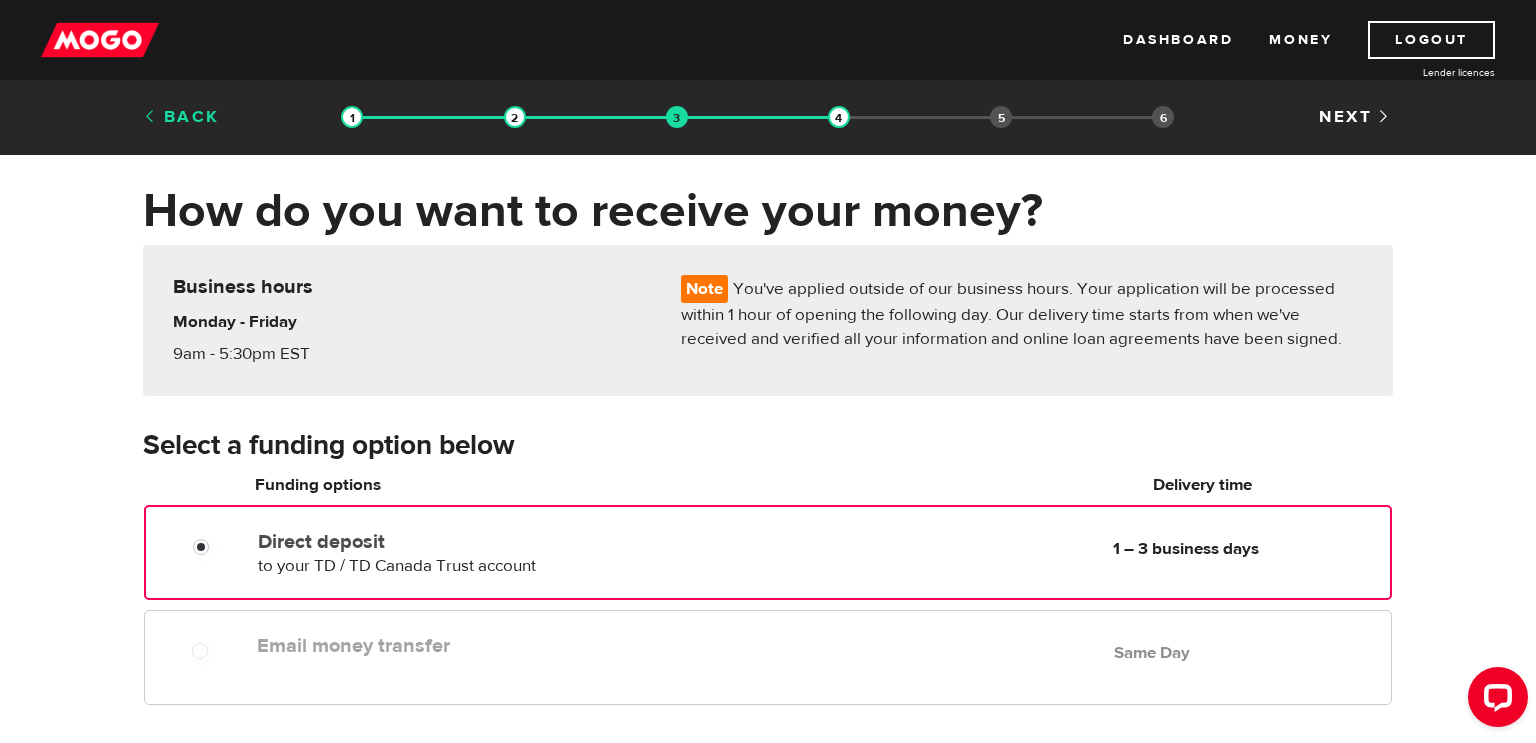 click on "Back" at bounding box center (181, 117) 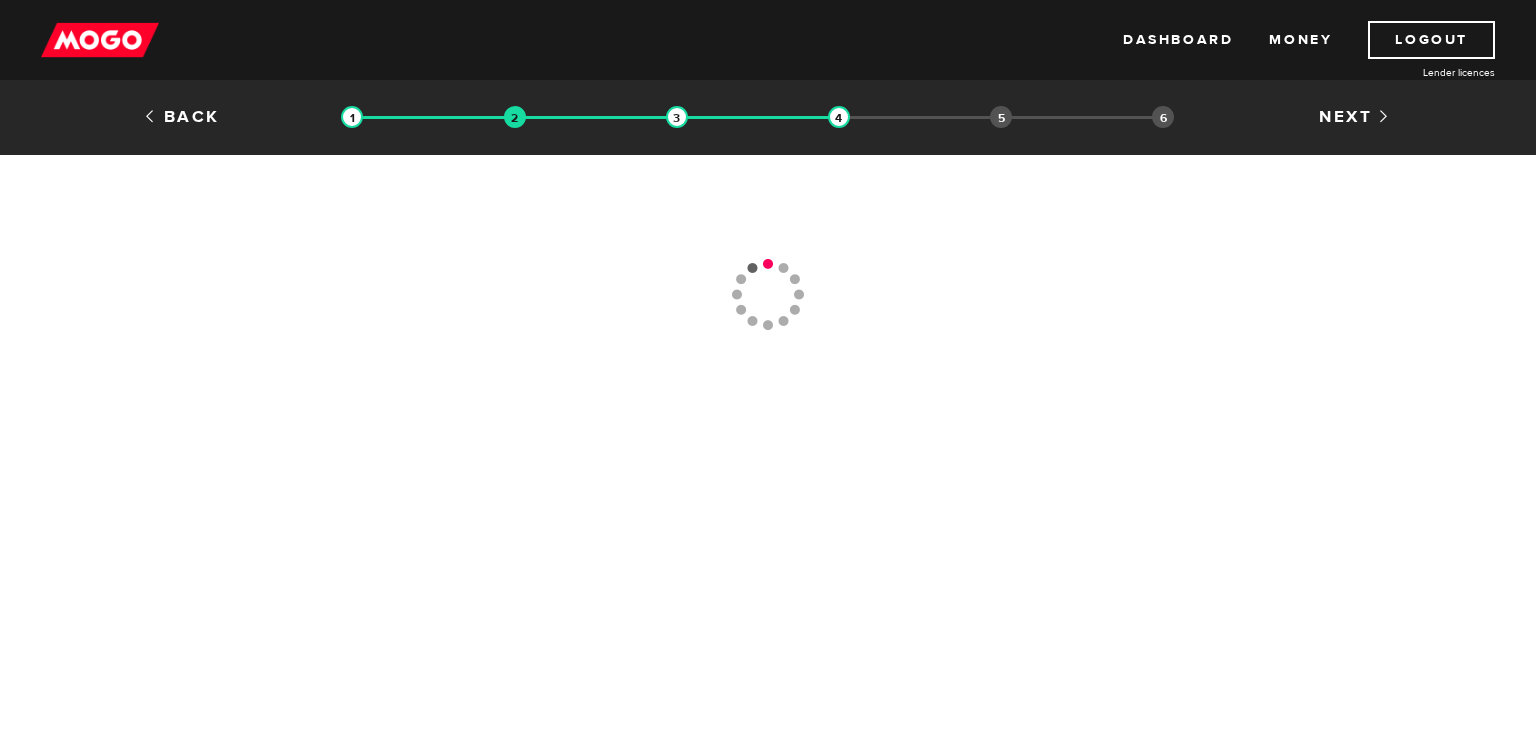scroll, scrollTop: 0, scrollLeft: 0, axis: both 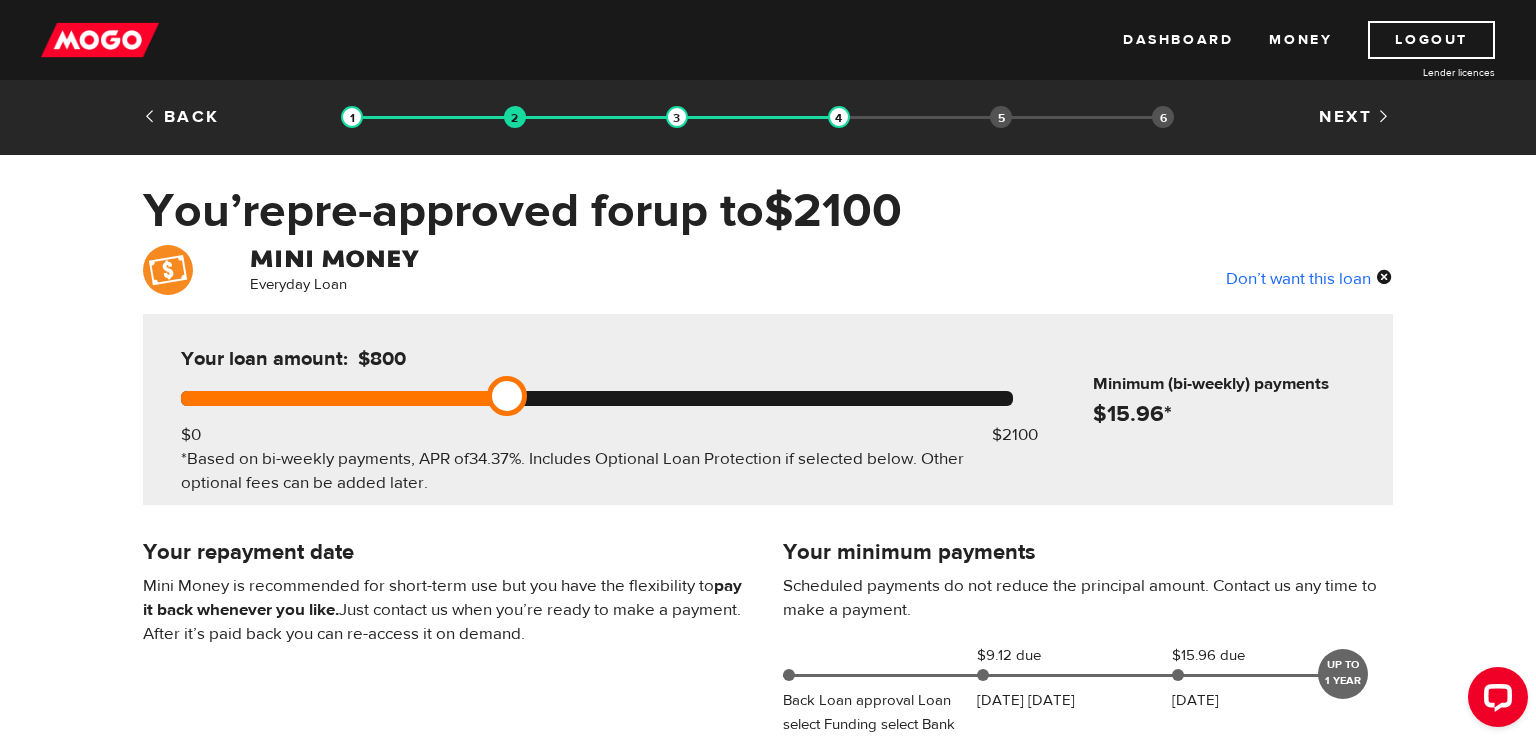 click on "Everyday Loan Don’t want this loan Your loan amount:  $800 $0 $2100 *Based on bi-weekly payments, APR of  34.37% . Includes Optional Loan Protection if selected below. Other optional fees can be added later.  Minimum (bi-weekly) payments $ 15.96 * Your minimum payments Scheduled payments do not reduce the principal amount. Contact us any time to make a payment. [DATE] $9.12 due [DATE] [DATE] due [DATE] UP TO  1 YEAR  Your repayment date Mini Money is recommended for short-term use but you have the flexibility to  pay it back whenever you like.  Just  contact us when you’re ready to make a payment. After it’s paid back you can re-access it on demand.  Optional Loan Protection Learn more The optional Loan Protection Plan is a Credit Group Insurance Plan Underwritten by Canadian Premier Life Insurance Company and Canadian Premier General Insurance Company. When to use Mini Money Total loan amount: $ 800 Continue " at bounding box center [768, 745] 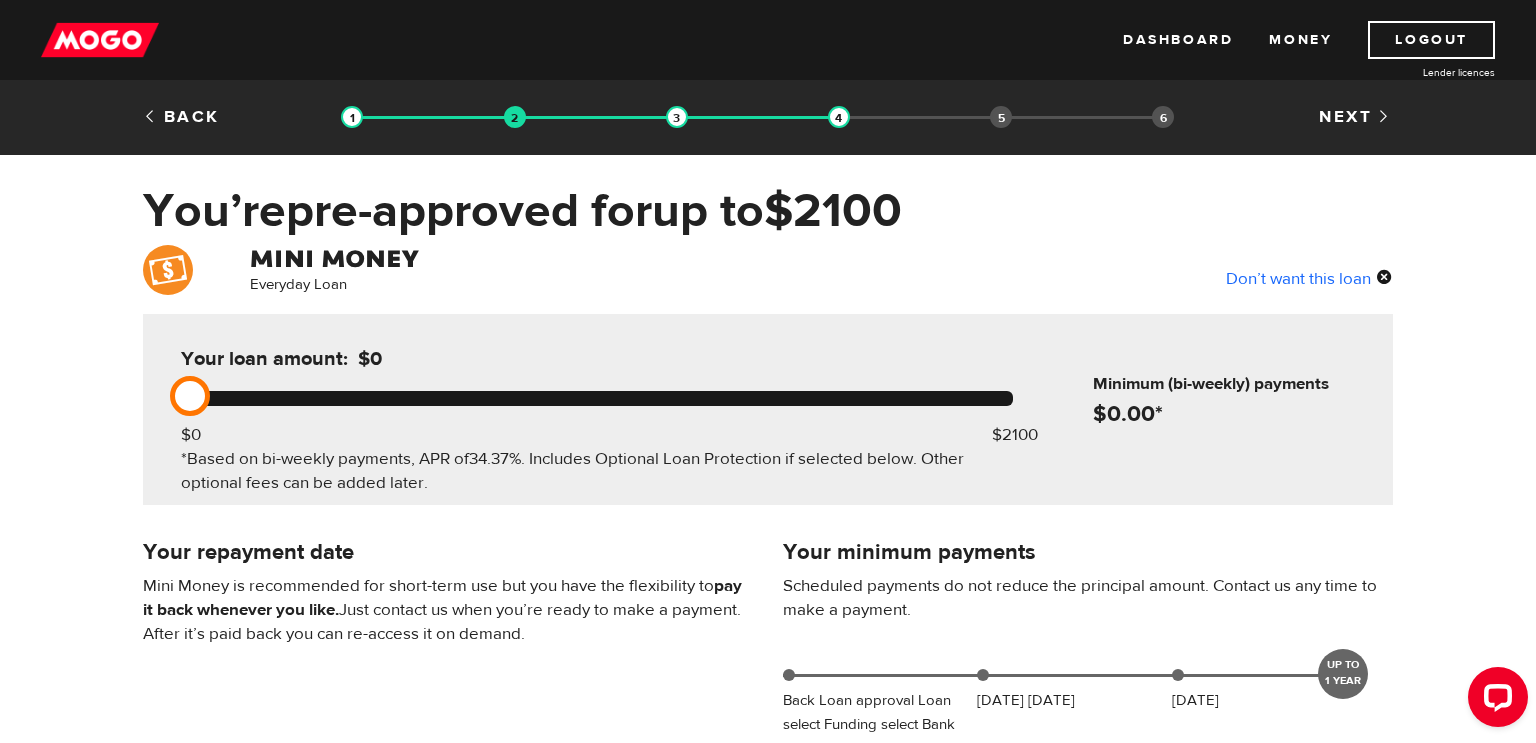 click on "Don’t want this loan" at bounding box center (1309, 278) 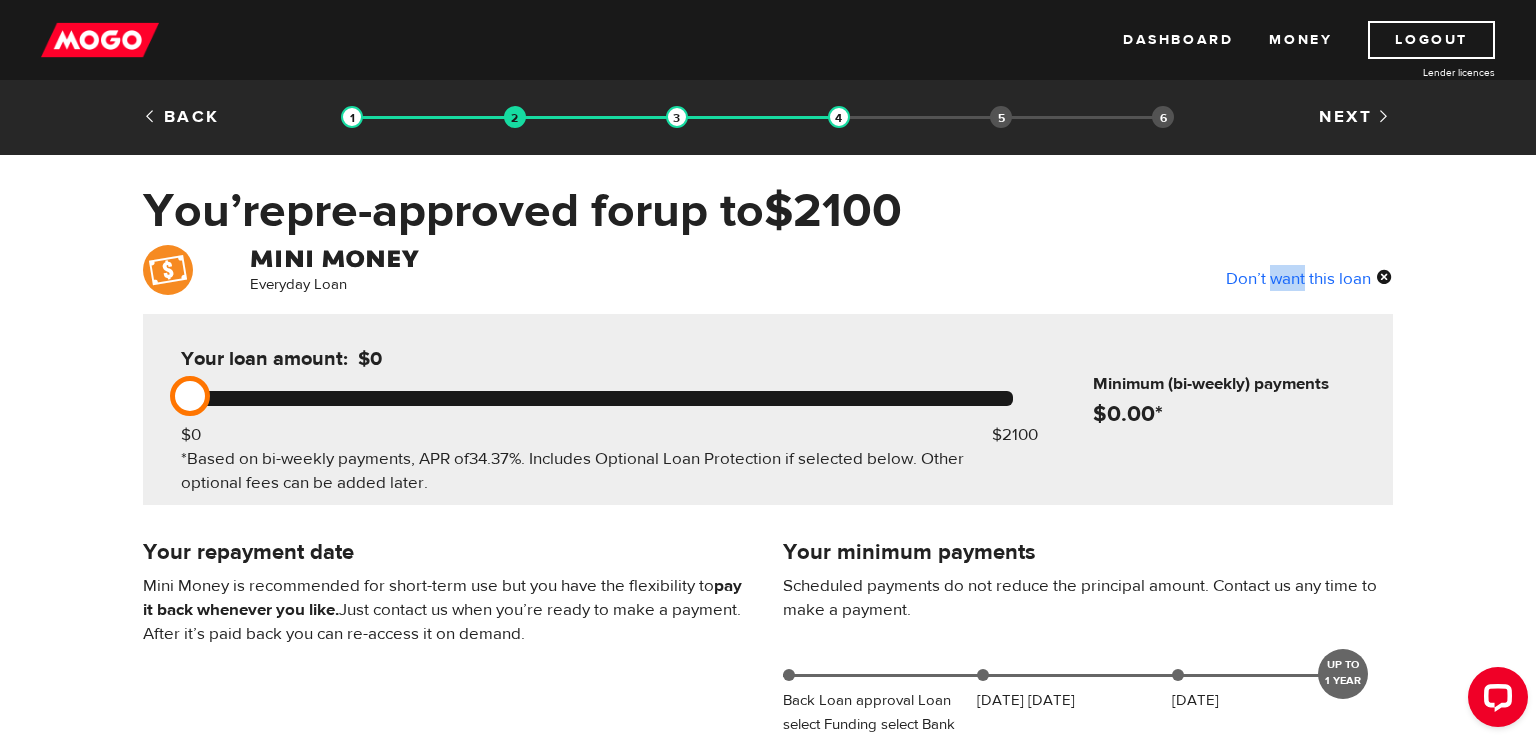 click on "Don’t want this loan" at bounding box center (1309, 278) 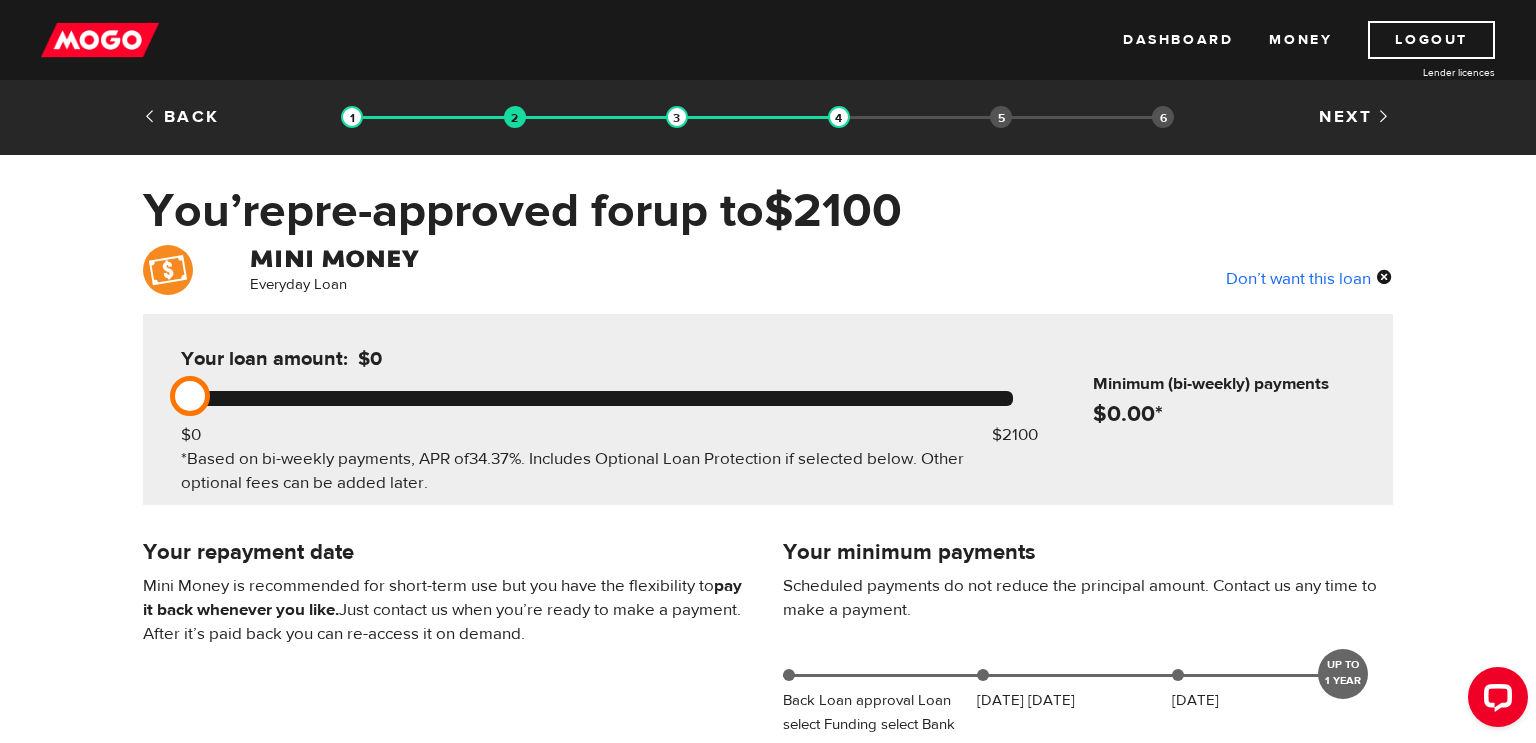 click on "Don’t want this loan" at bounding box center (1309, 278) 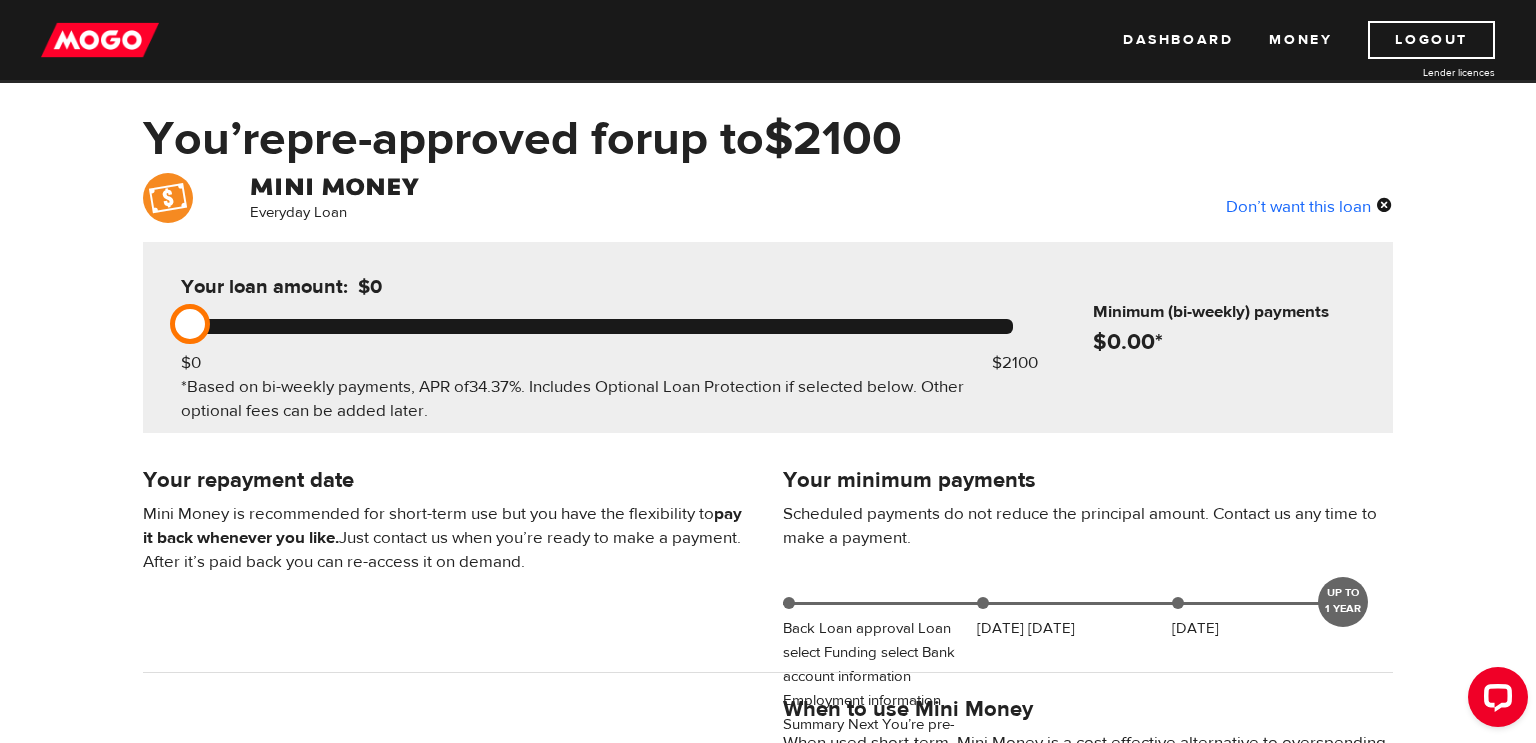 scroll, scrollTop: 0, scrollLeft: 0, axis: both 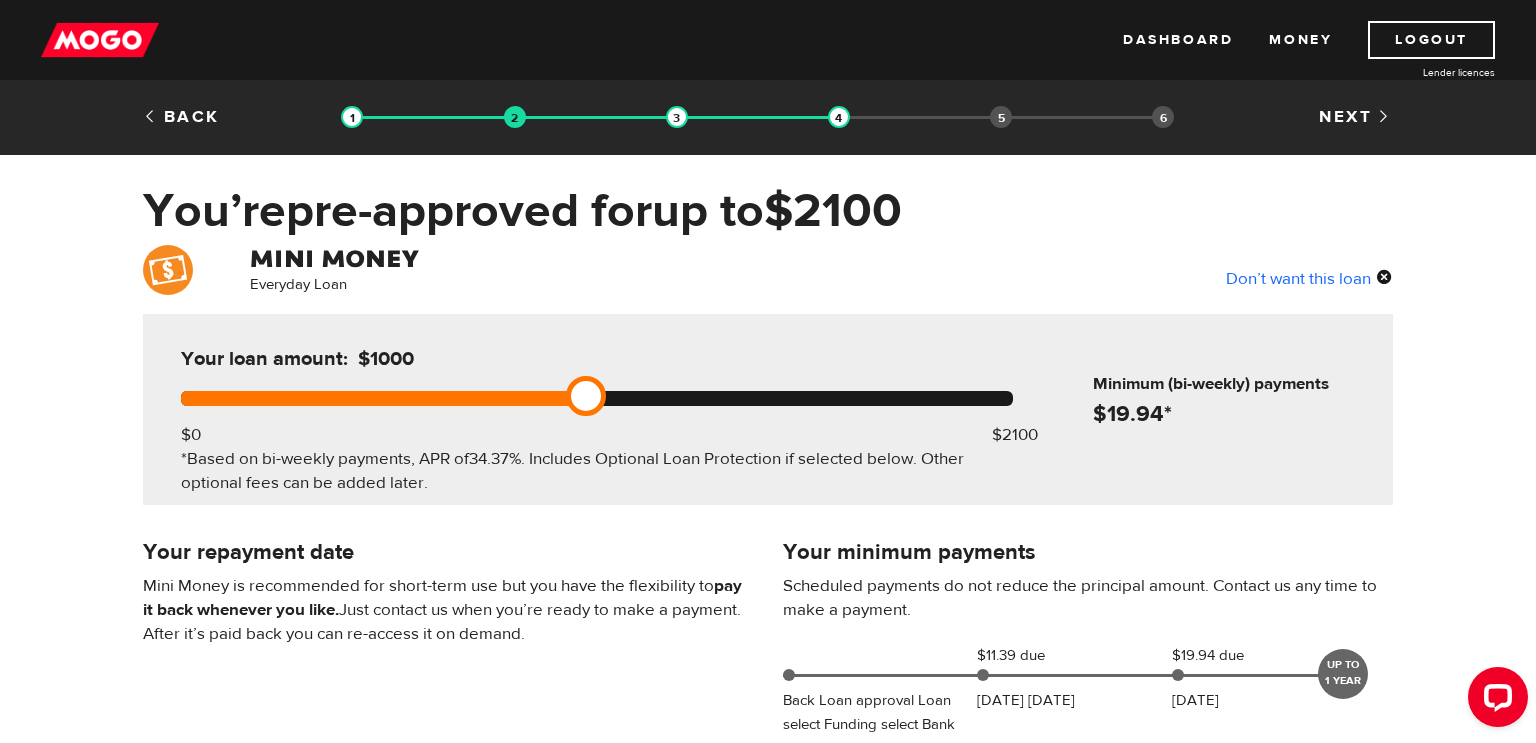 drag, startPoint x: 182, startPoint y: 394, endPoint x: 564, endPoint y: 479, distance: 391.34256 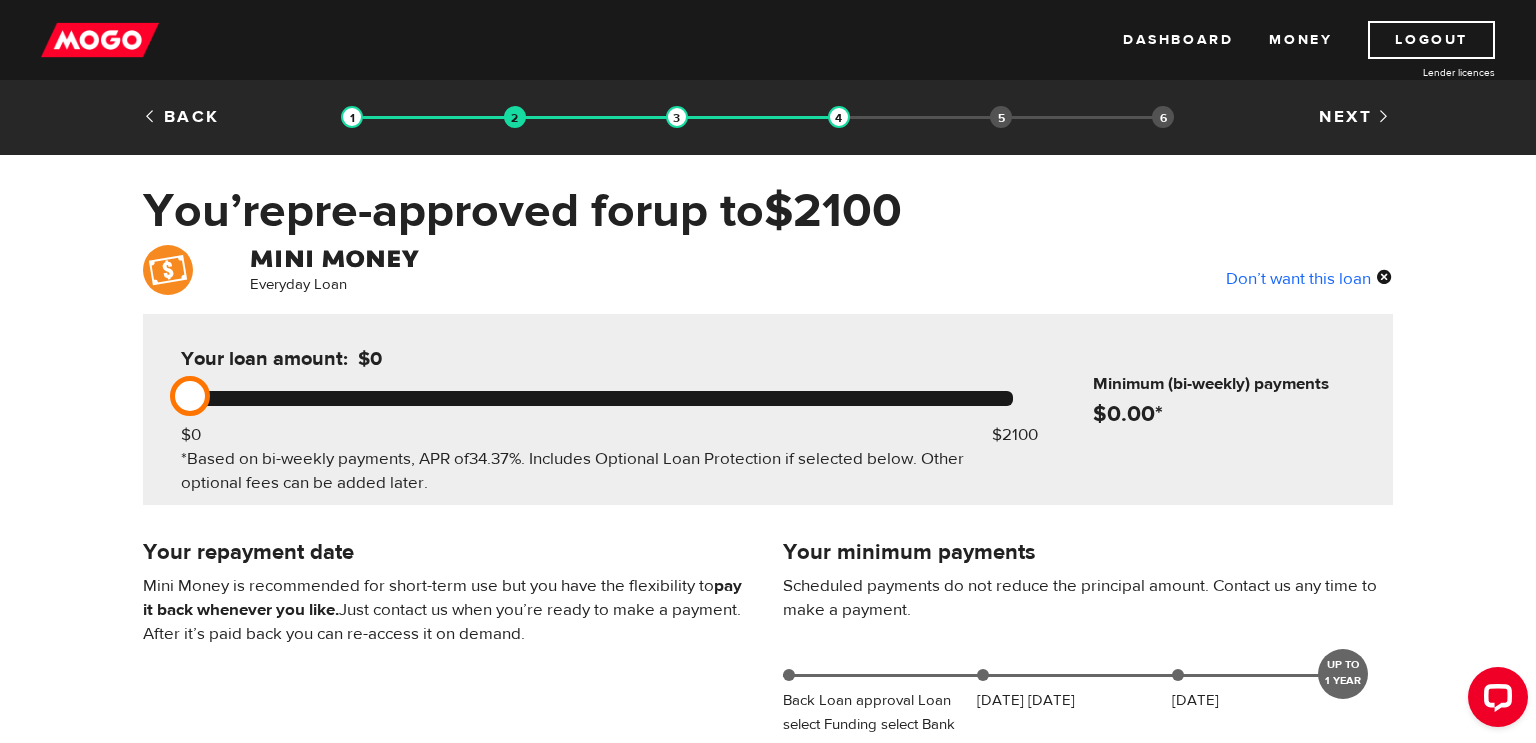 click on "Don’t want this loan" at bounding box center [1309, 278] 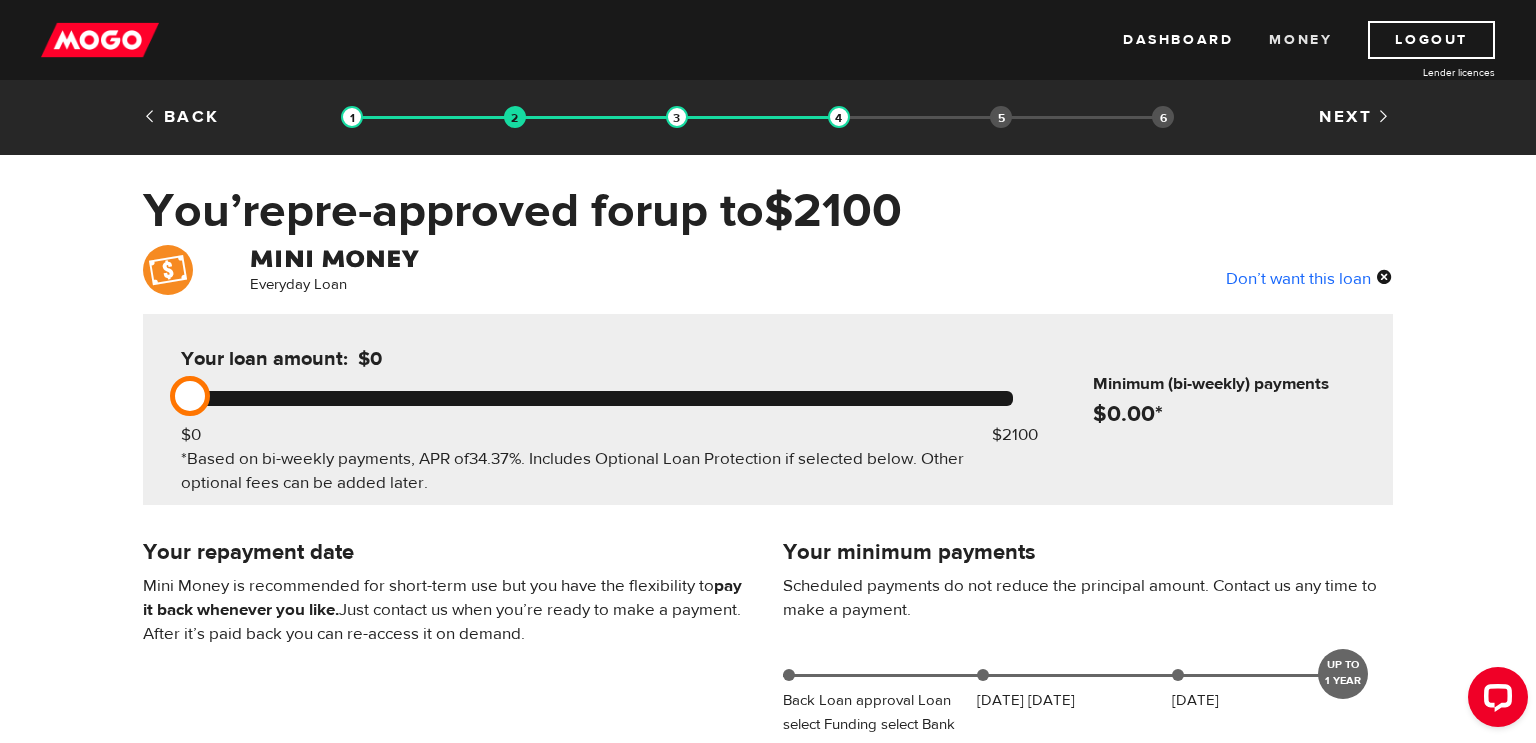 click on "Money" at bounding box center (1300, 40) 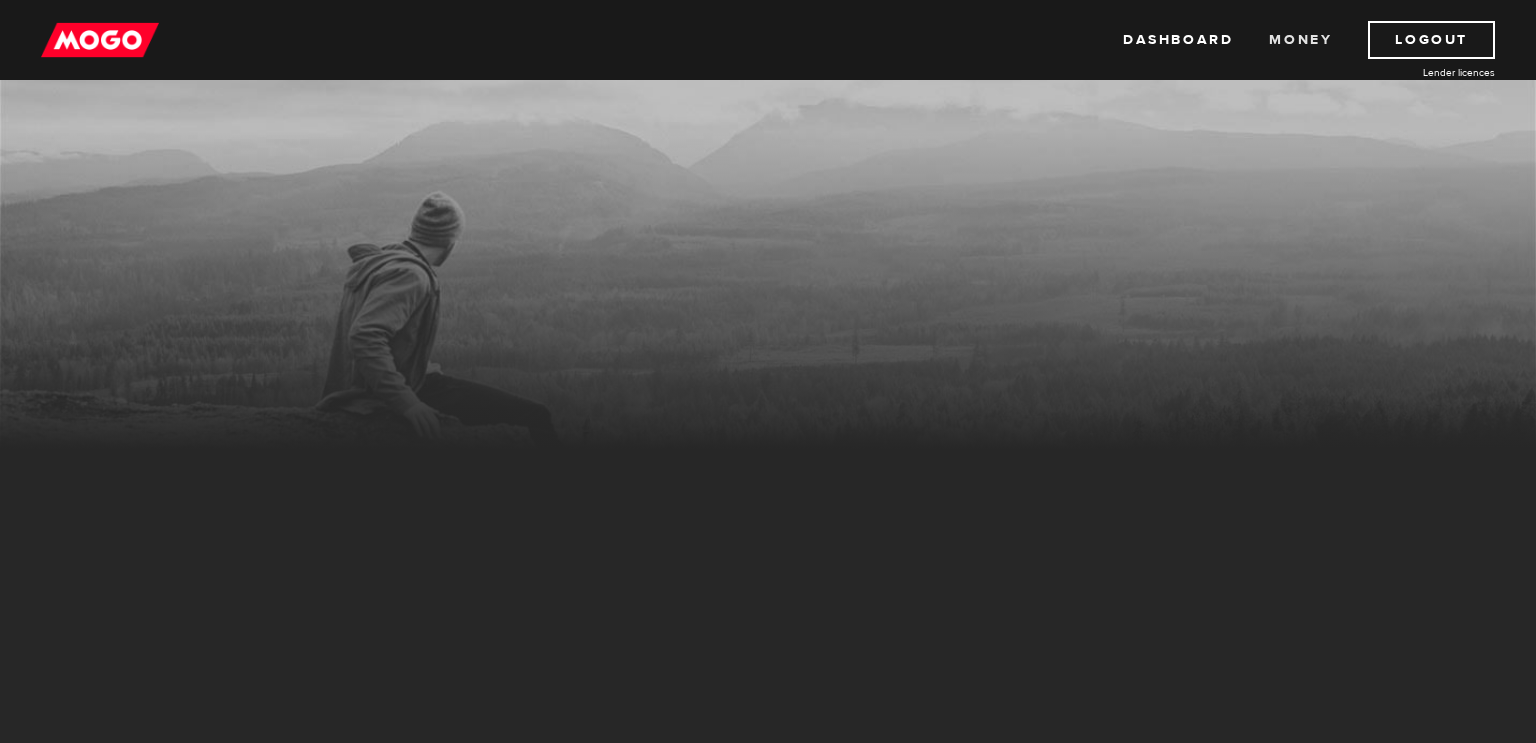 scroll, scrollTop: 0, scrollLeft: 0, axis: both 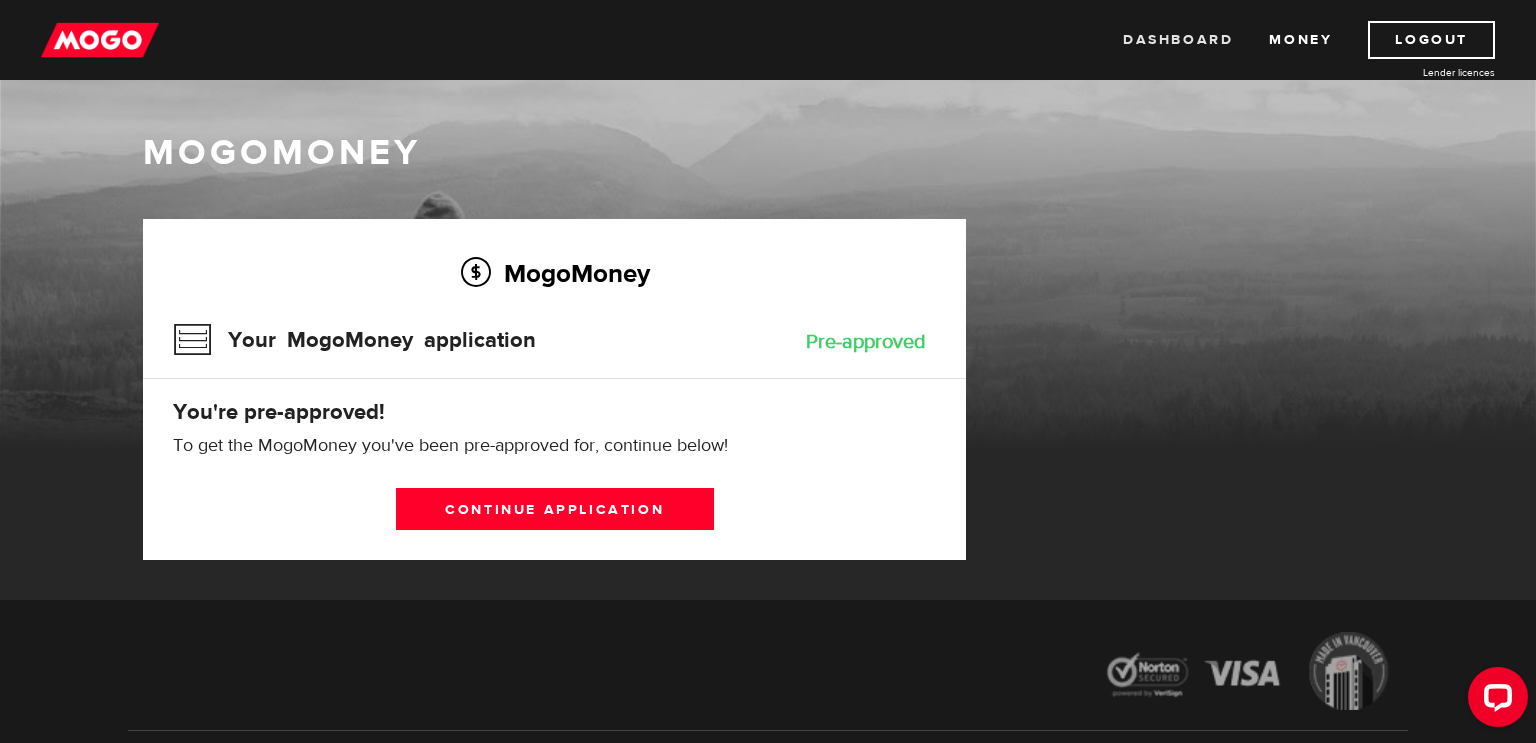 click on "Dashboard" at bounding box center (1178, 40) 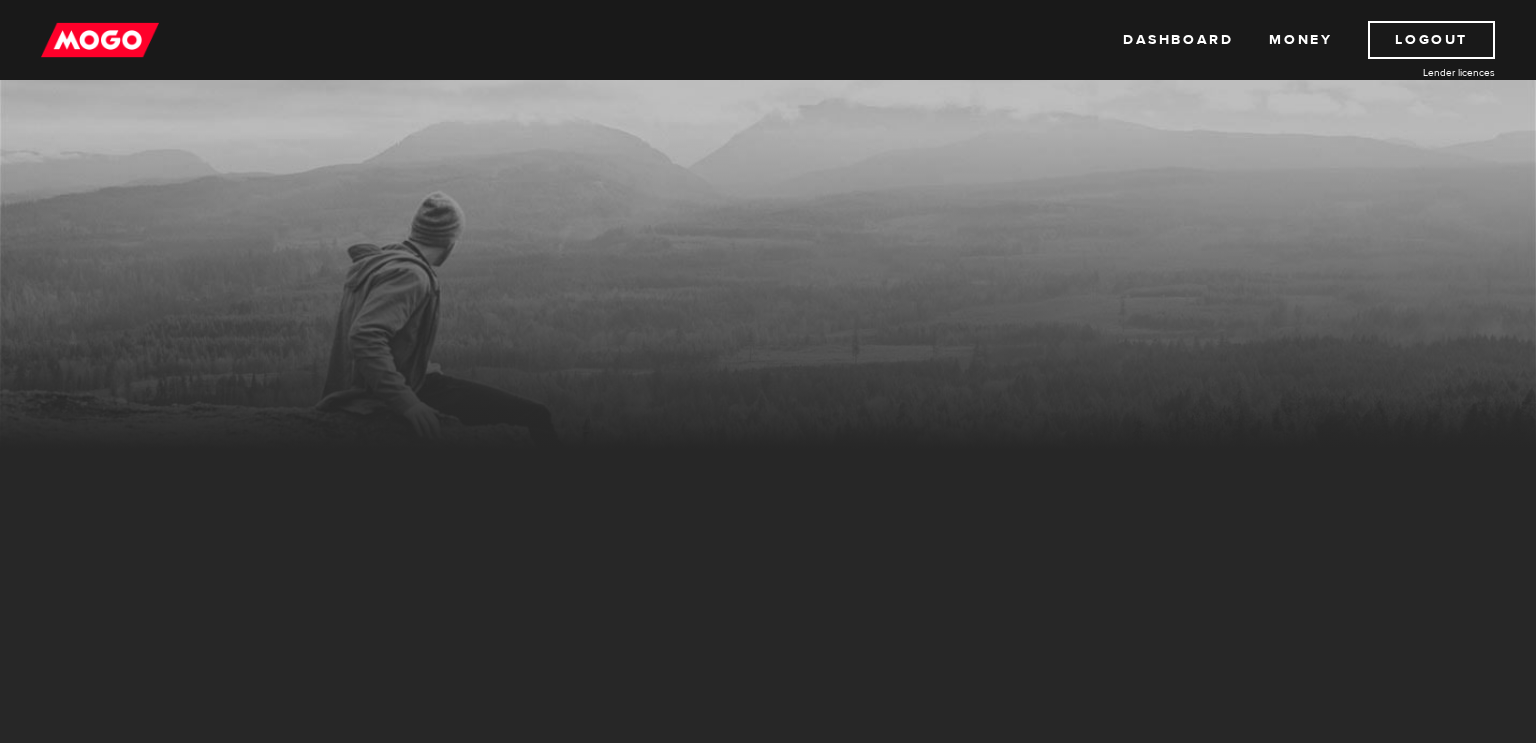 scroll, scrollTop: 0, scrollLeft: 0, axis: both 